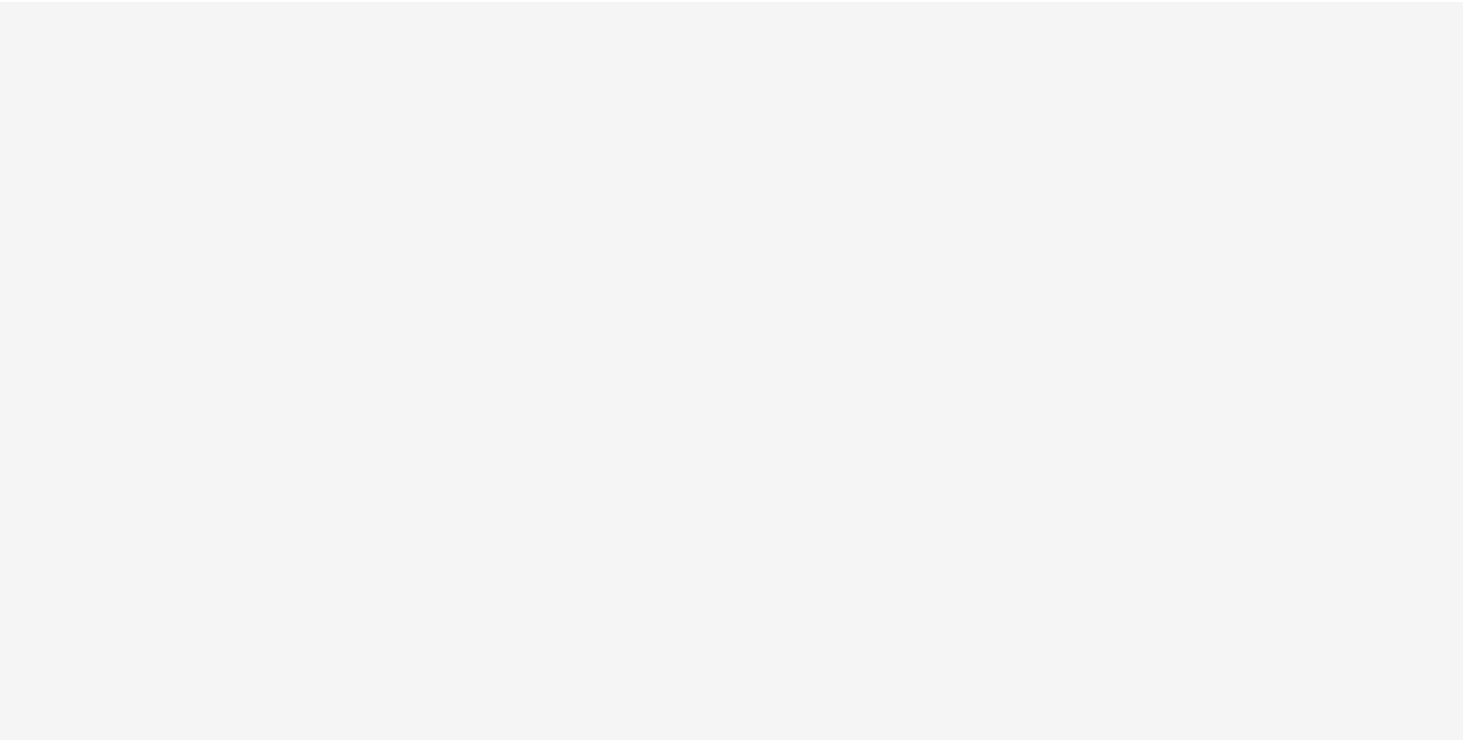 scroll, scrollTop: 0, scrollLeft: 0, axis: both 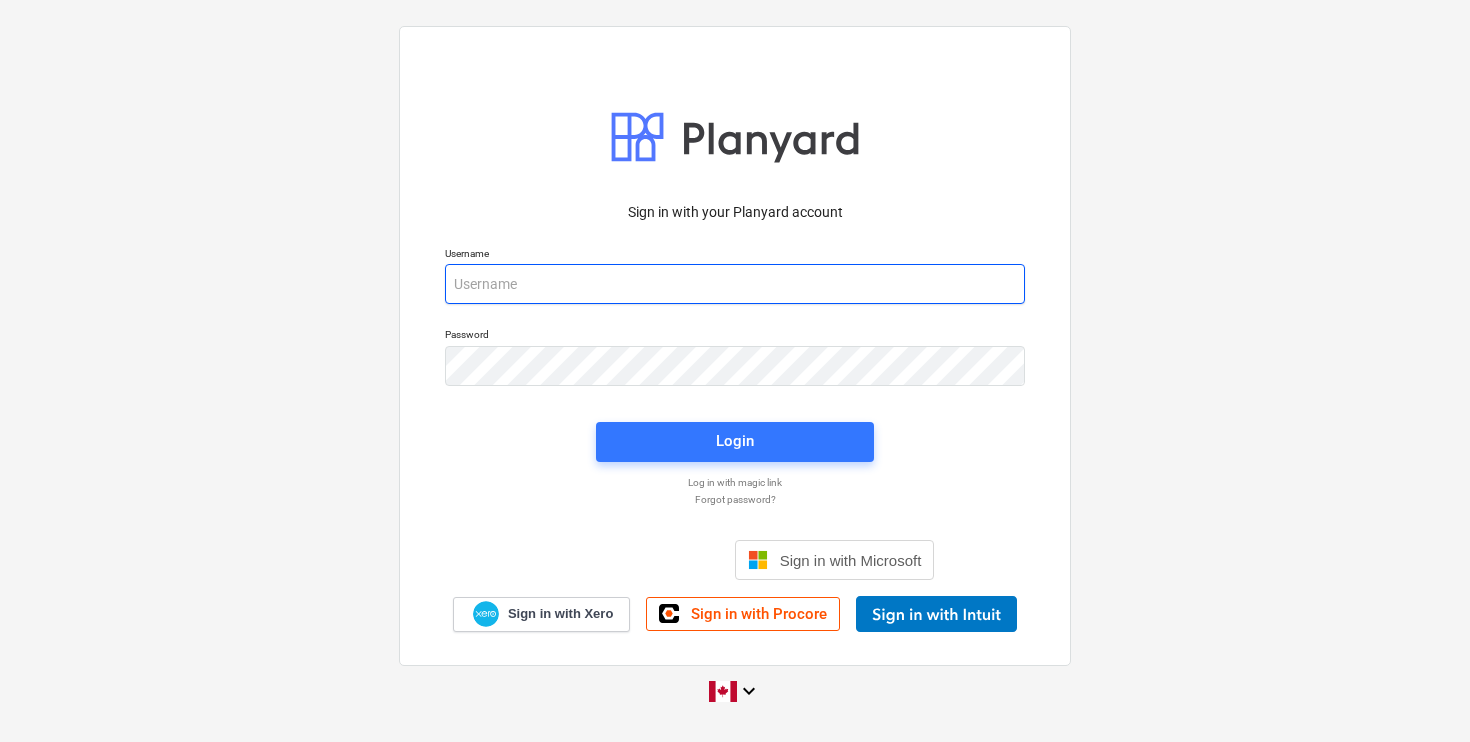type on "[EMAIL]" 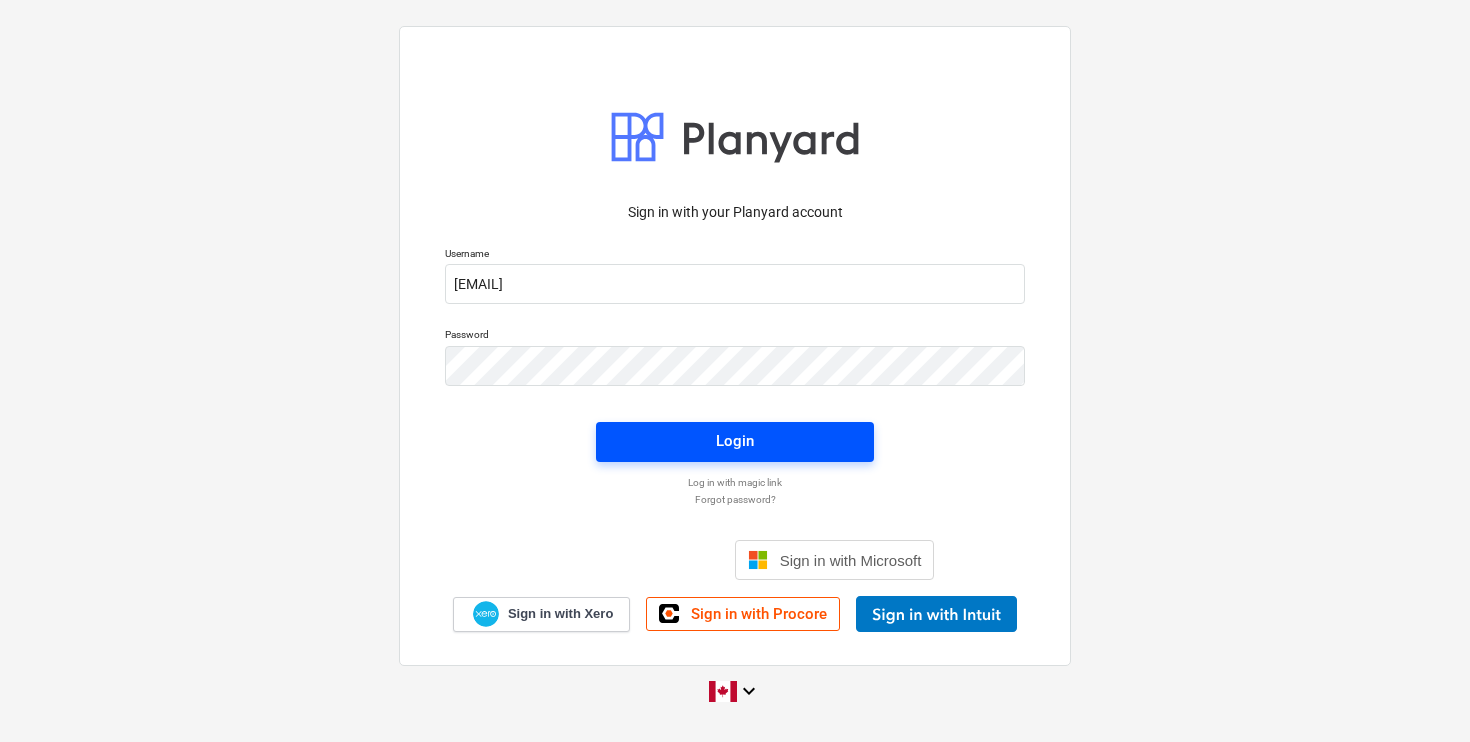 click on "Login" at bounding box center (735, 441) 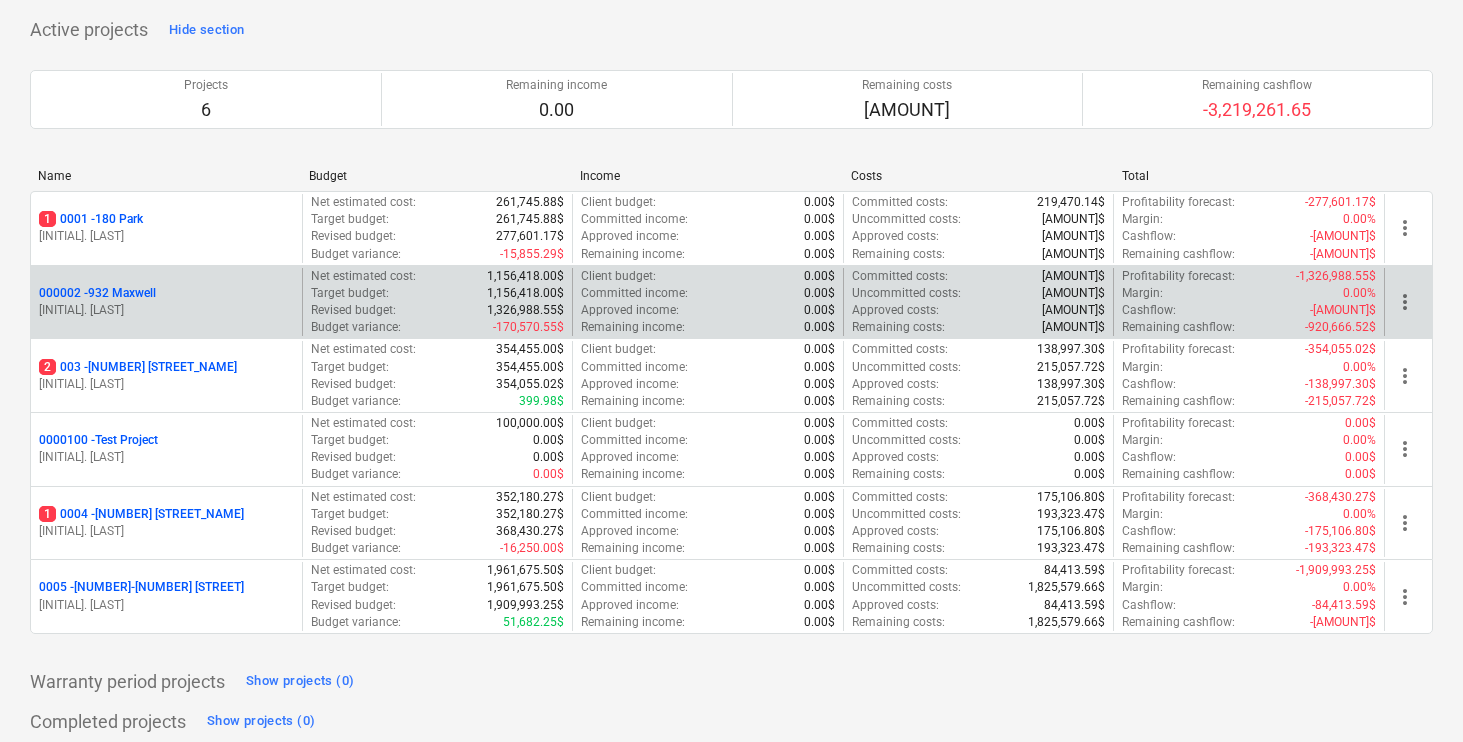 scroll, scrollTop: 185, scrollLeft: 0, axis: vertical 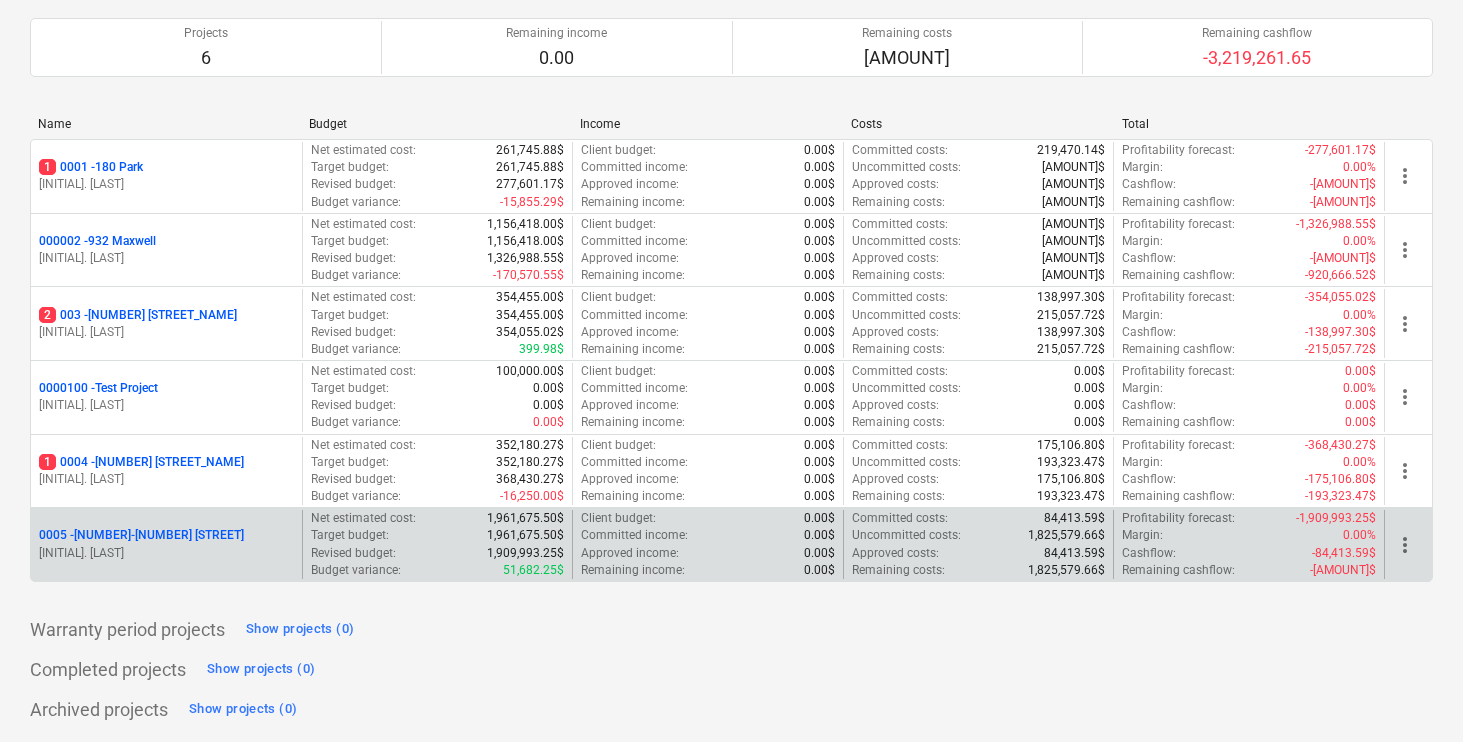 click on "[NUMBER] -  [STREET_NUMBER]-[STREET_NAME]" at bounding box center [141, 535] 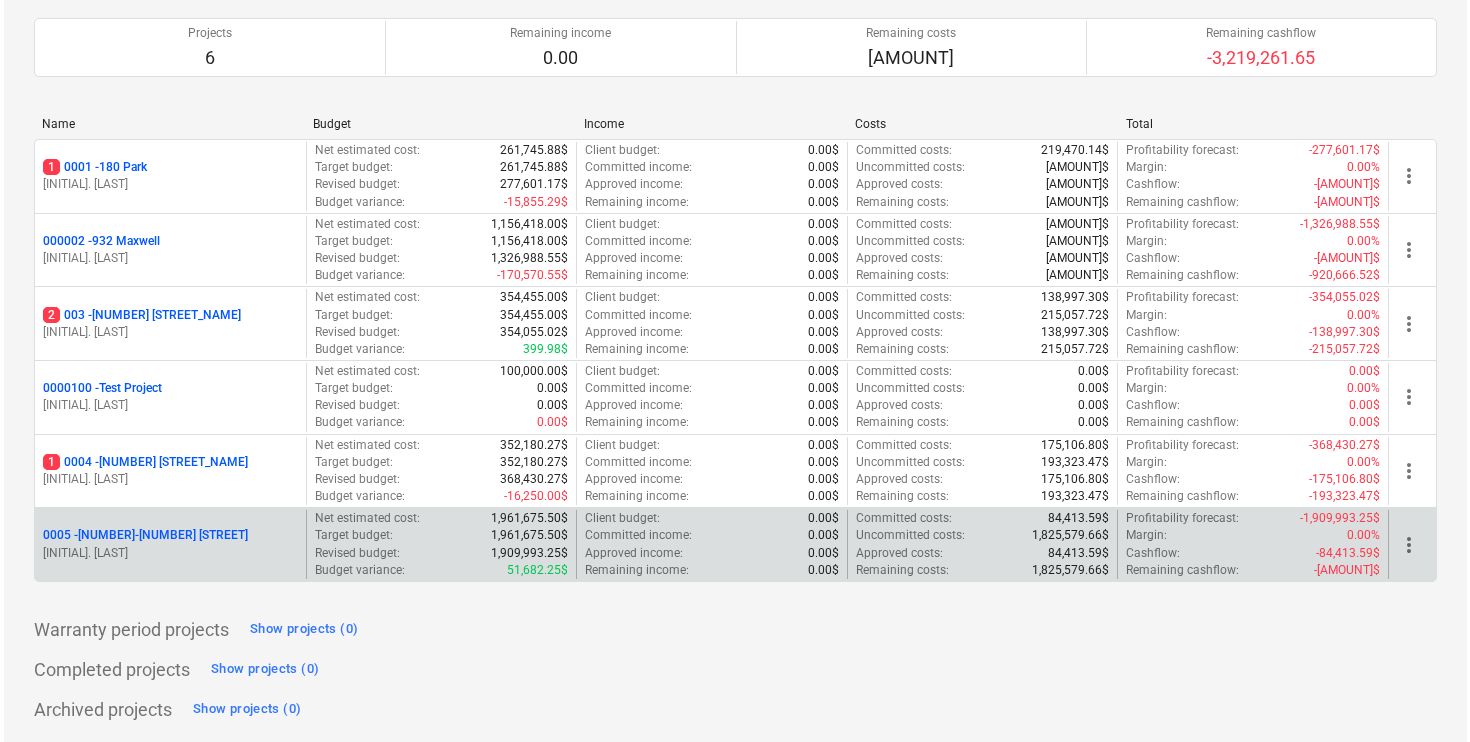 scroll, scrollTop: 0, scrollLeft: 0, axis: both 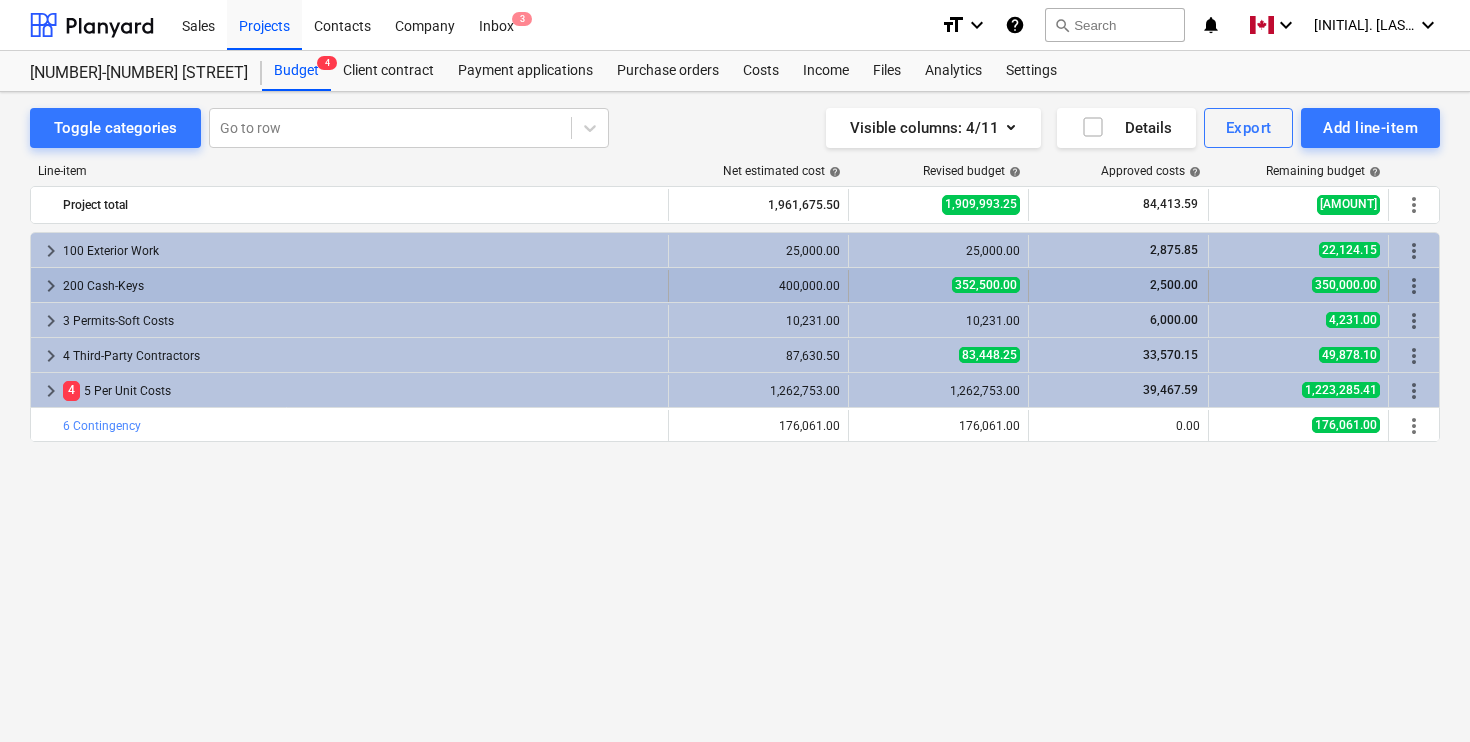 click on "keyboard_arrow_right" at bounding box center [51, 286] 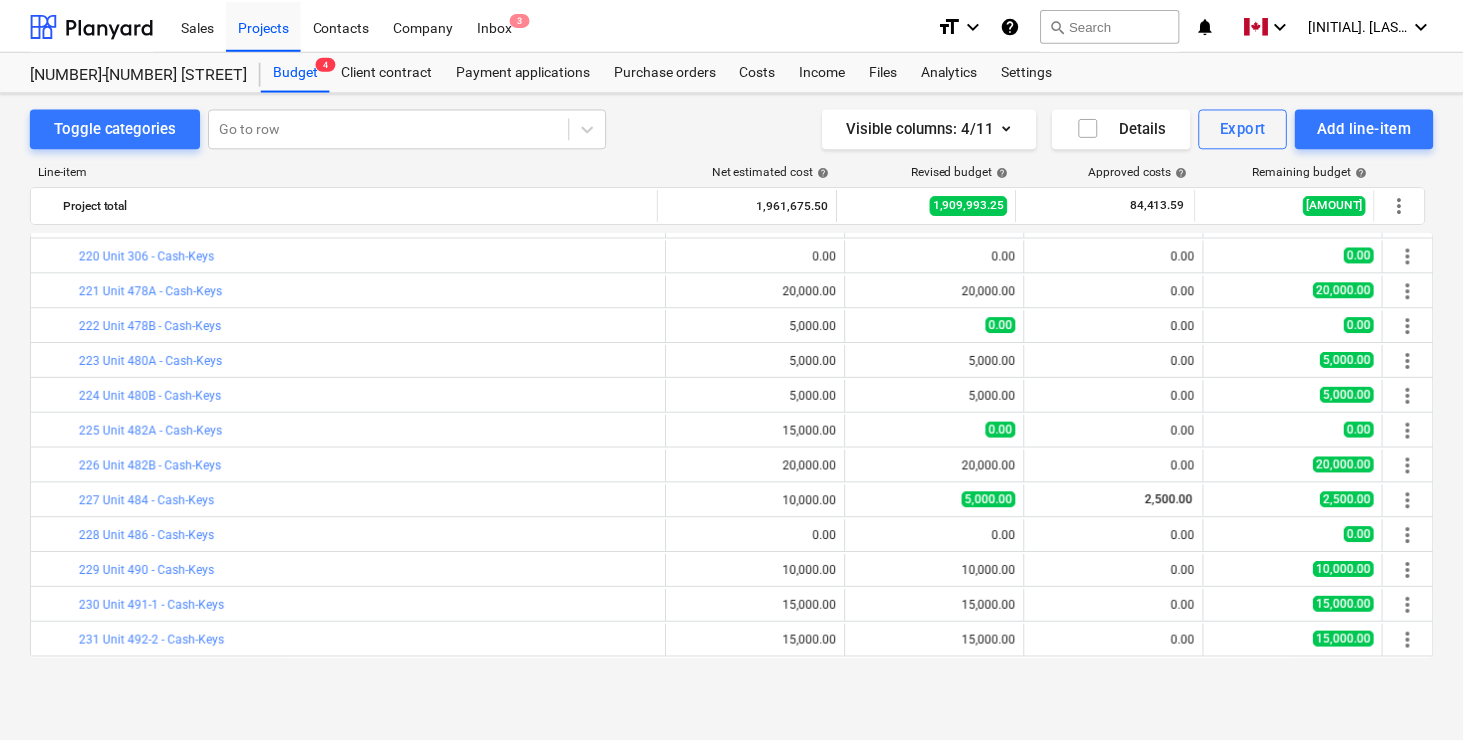 scroll, scrollTop: 738, scrollLeft: 0, axis: vertical 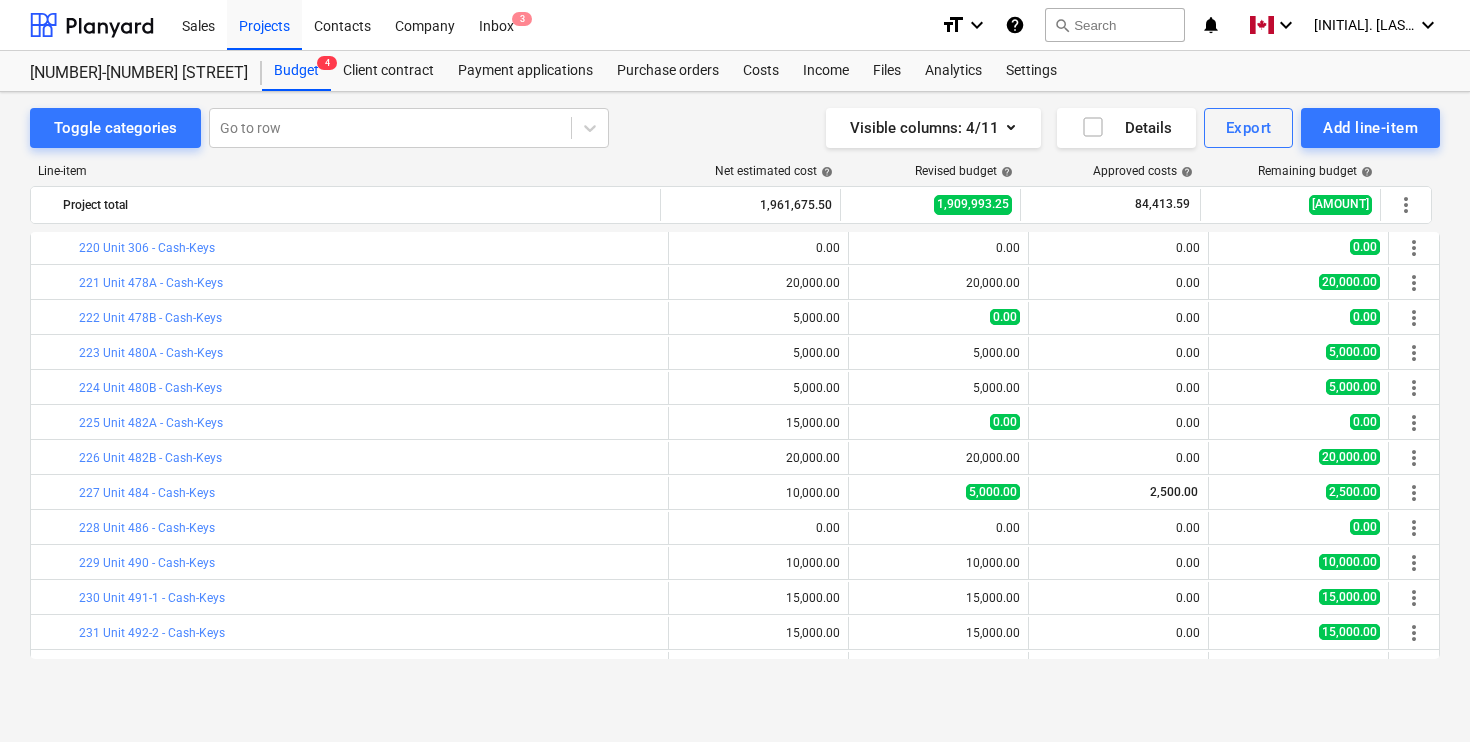 click on "Toggle categories Go to row Visible columns :   4/11 Details Export Add line-item Line-item Net estimated cost help Revised budget help Approved costs help Remaining budget help Project total 1,961,675.50 1,909,993.25 84,413.59 1,825,579.66 more_vert keyboard_arrow_down 200 Cash-Keys 400,000.00 352,500.00 2,500.00 350,000.00 more_vert bar_chart 201 Unit 100A - Cash-Keys edit 15,000.00 edit 0.00 0.00 0.00 more_vert bar_chart 202 Unit 100B - Cash-Keys edit 7,500.00 edit 7,500.00 0.00 7,500.00 more_vert bar_chart 203 Unit 101A - Cash-Keys edit 15,000.00 edit 15,000.00 0.00 15,000.00 more_vert bar_chart 204 Unit 101B - Cash-Keys edit 7,500.00 edit 0.00 0.00 0.00 more_vert bar_chart 205 Unit 102A - Cash-Keys edit 12,500.00 edit 12,500.00 0.00 12,500.00 more_vert bar_chart 206 Unit 102B - Cash-Keys edit 15,000.00 edit 15,000.00 0.00 15,000.00 more_vert bar_chart 207 Unit 103 - Cash-Keys edit 5,000.00 edit 5,000.00 0.00 5,000.00 more_vert bar_chart 208 Unit 104 - Cash-Keys edit 15,000.00 edit 15,000.00 0.00 edit 4" at bounding box center [735, 395] 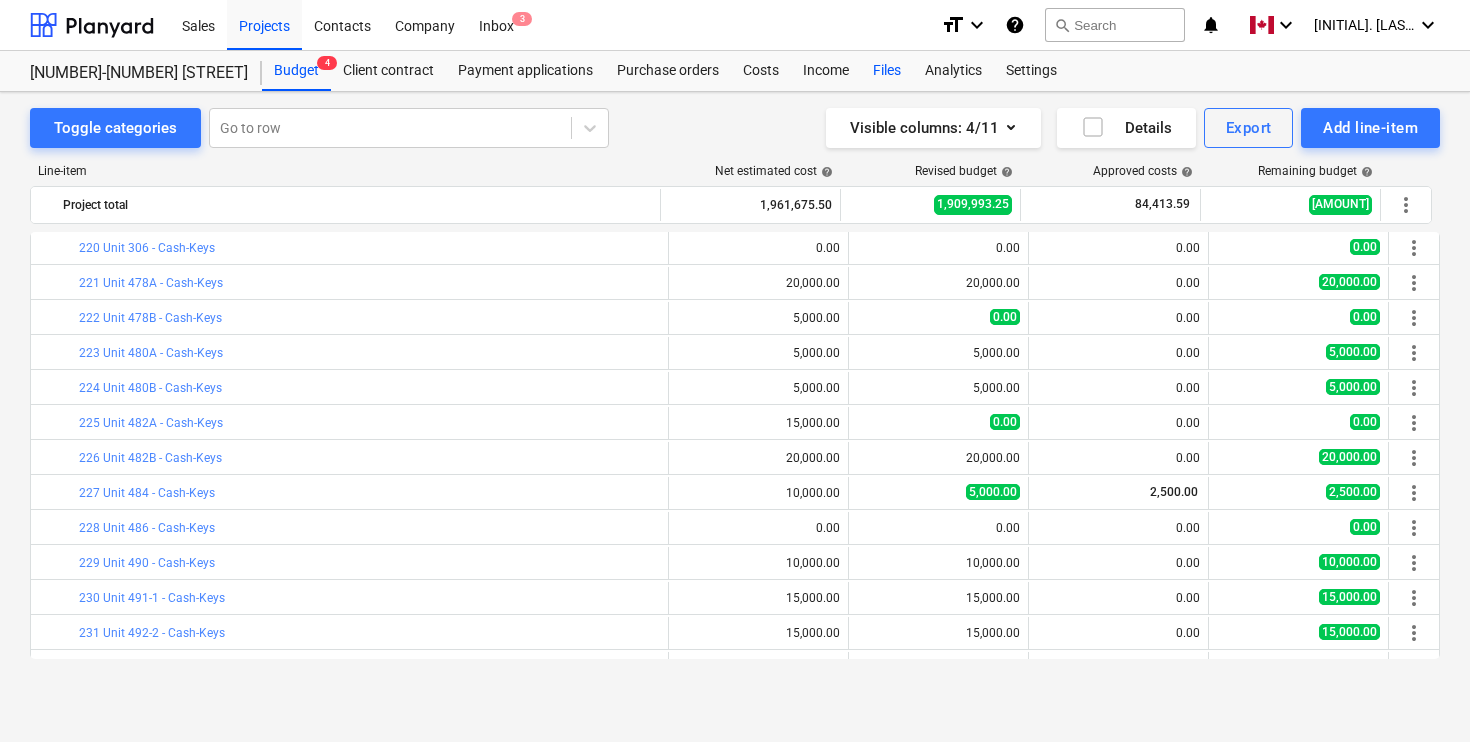 click on "Files" at bounding box center (887, 71) 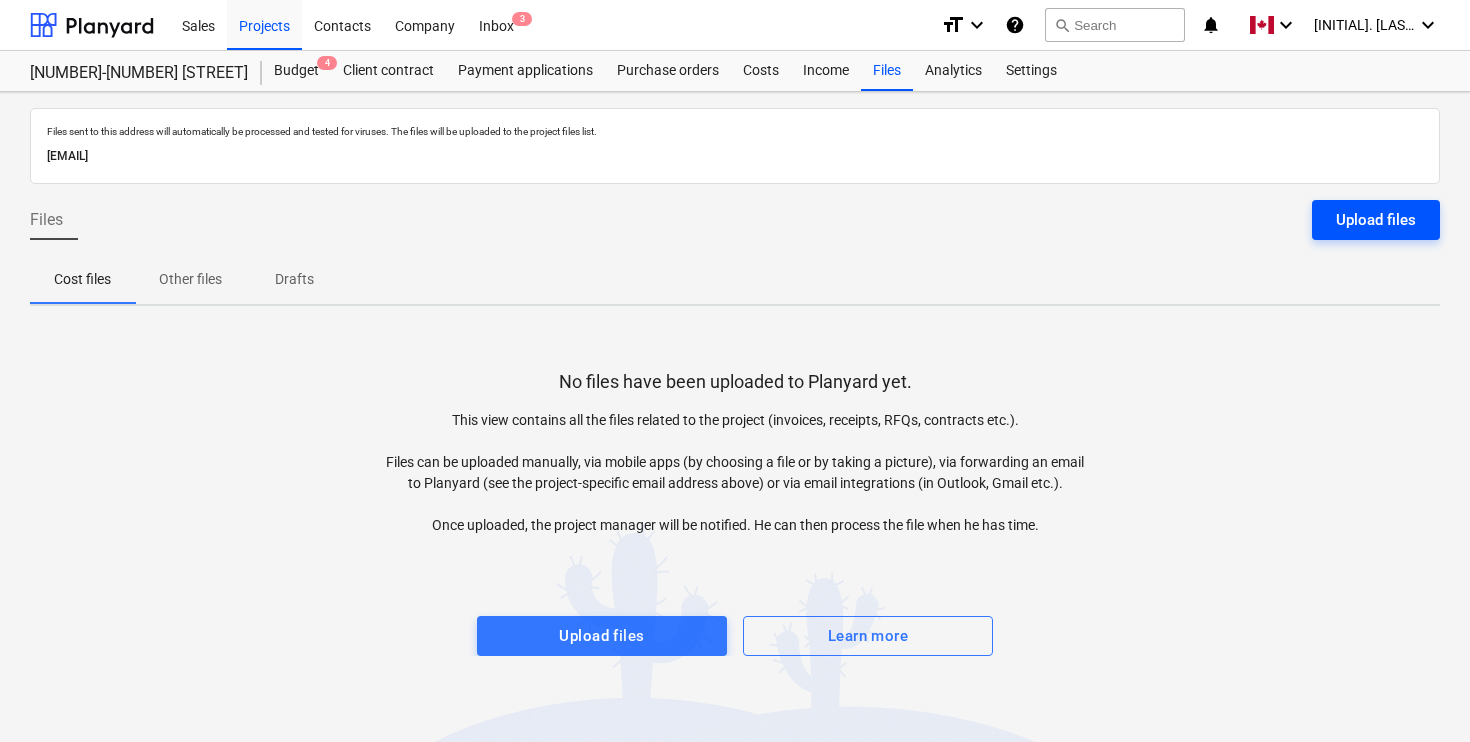 click on "Upload files" at bounding box center (1376, 220) 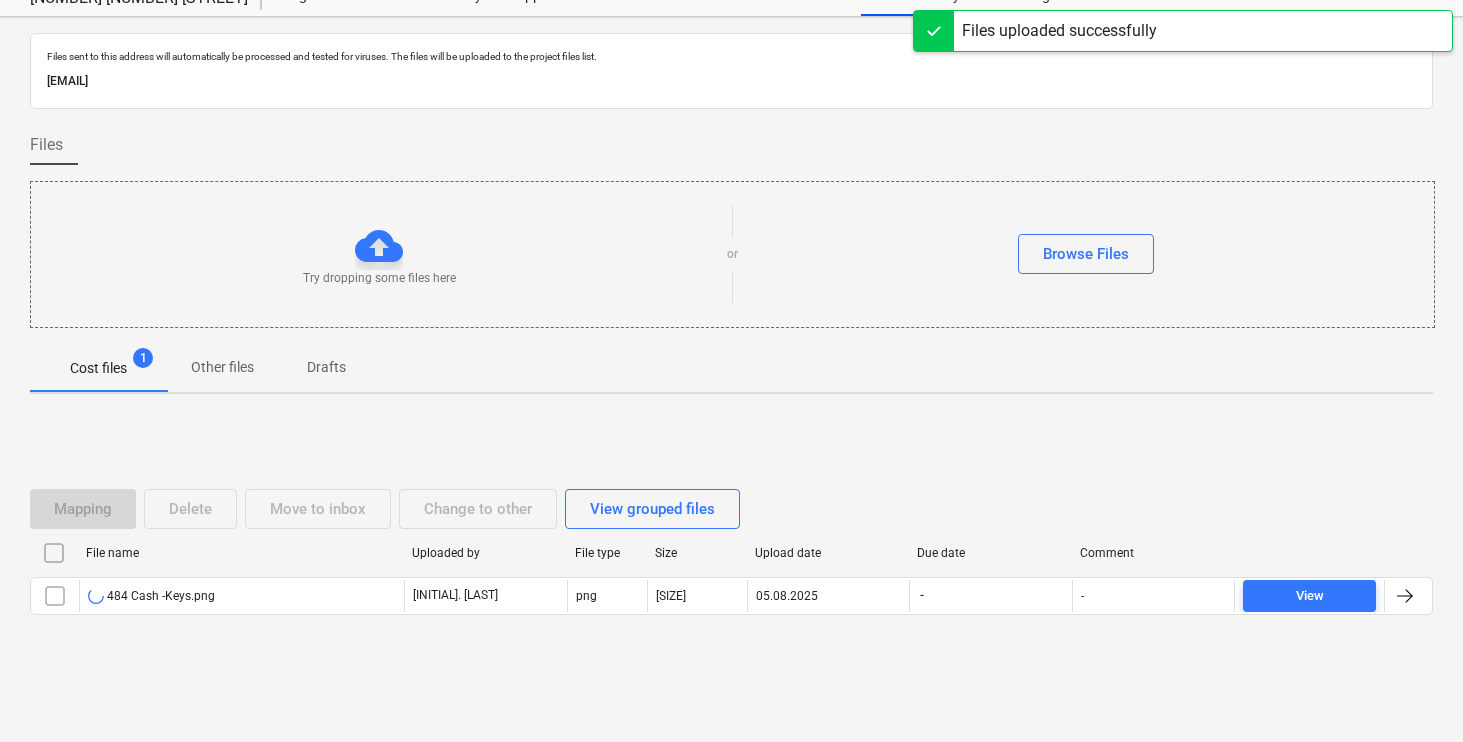 scroll, scrollTop: 0, scrollLeft: 0, axis: both 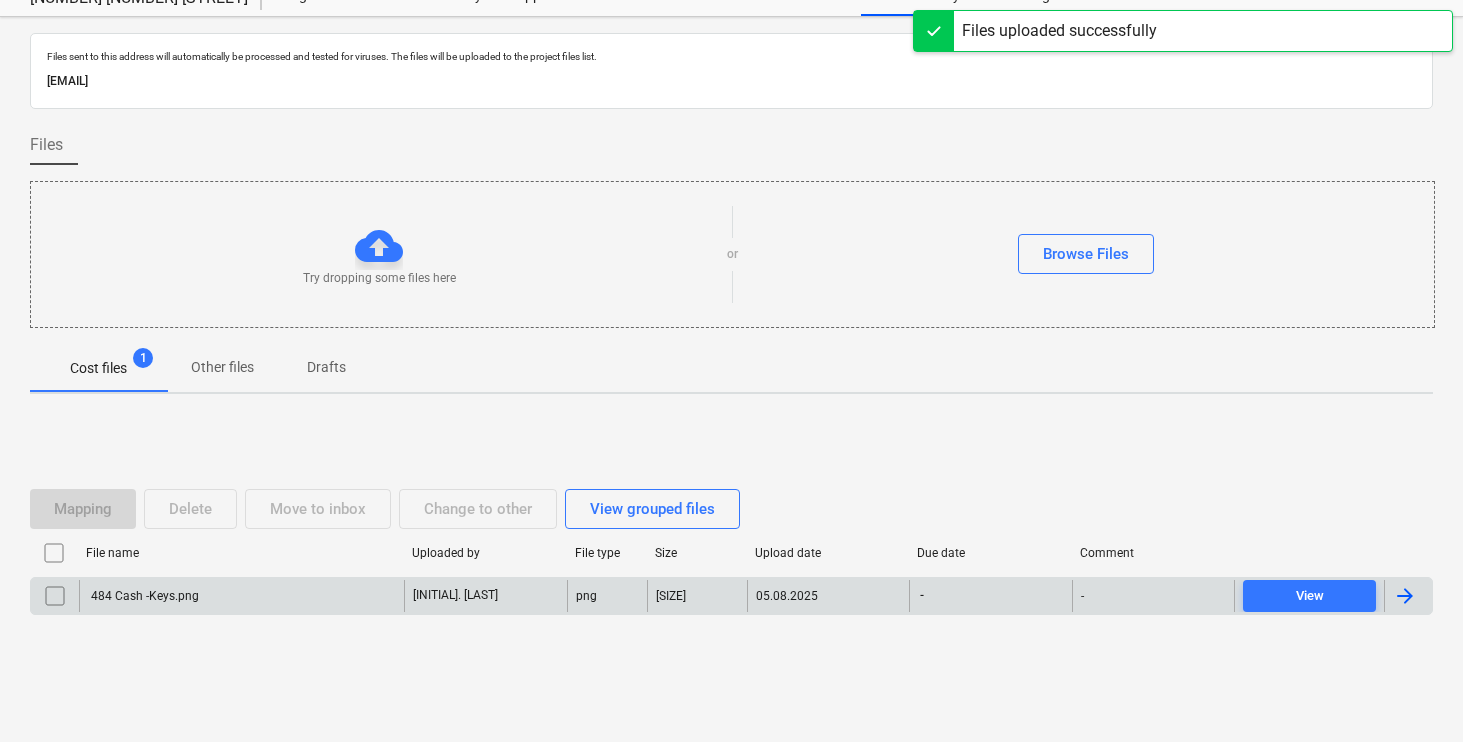 click at bounding box center (1405, 596) 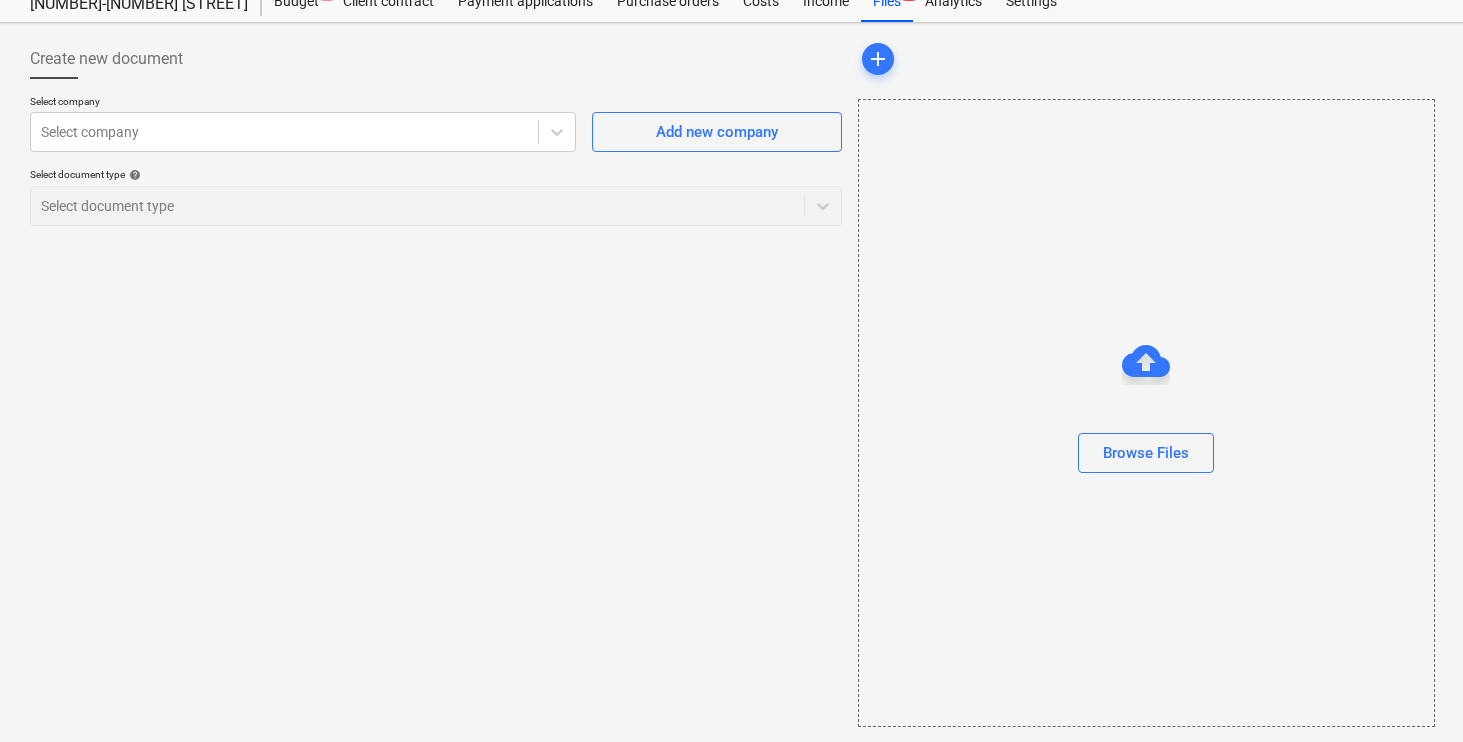 scroll, scrollTop: 75, scrollLeft: 0, axis: vertical 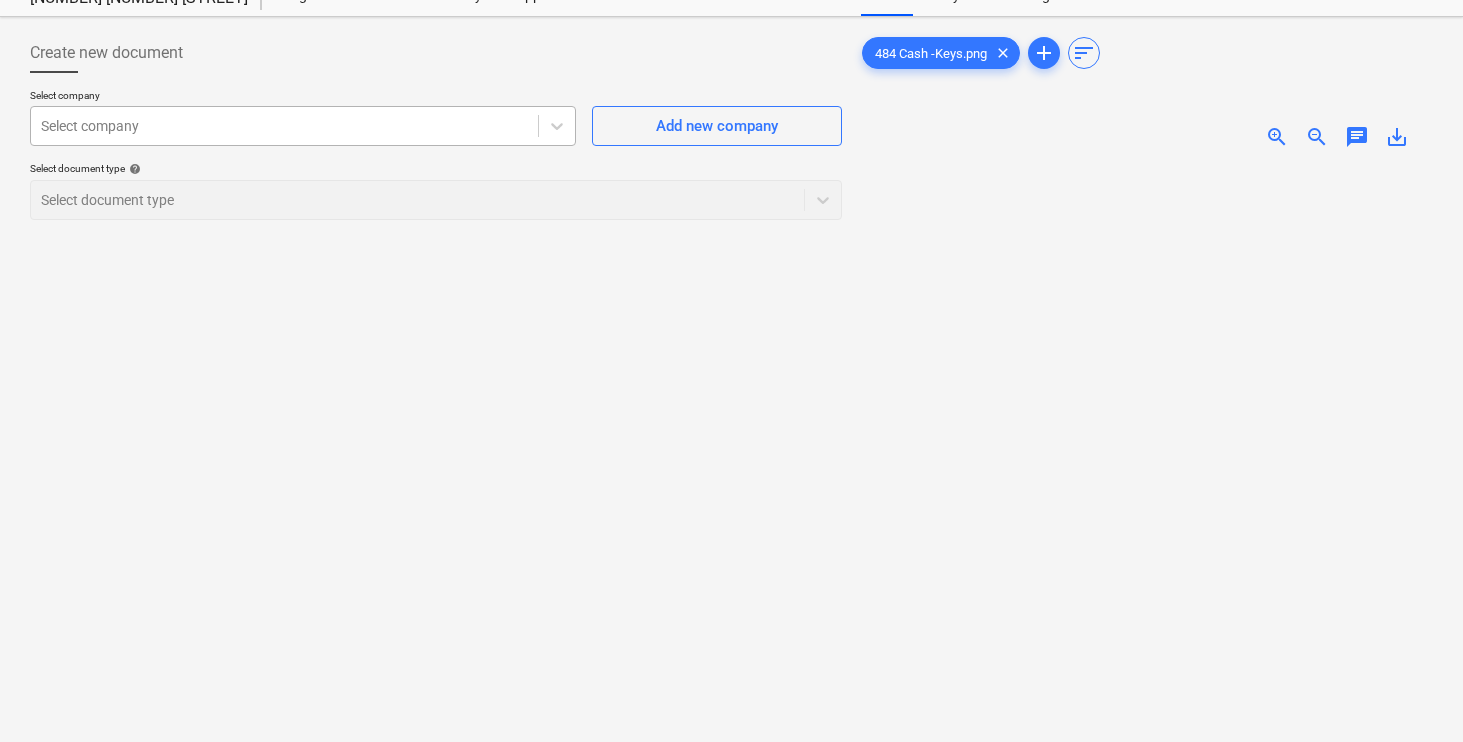 click on "Select company" at bounding box center (303, 126) 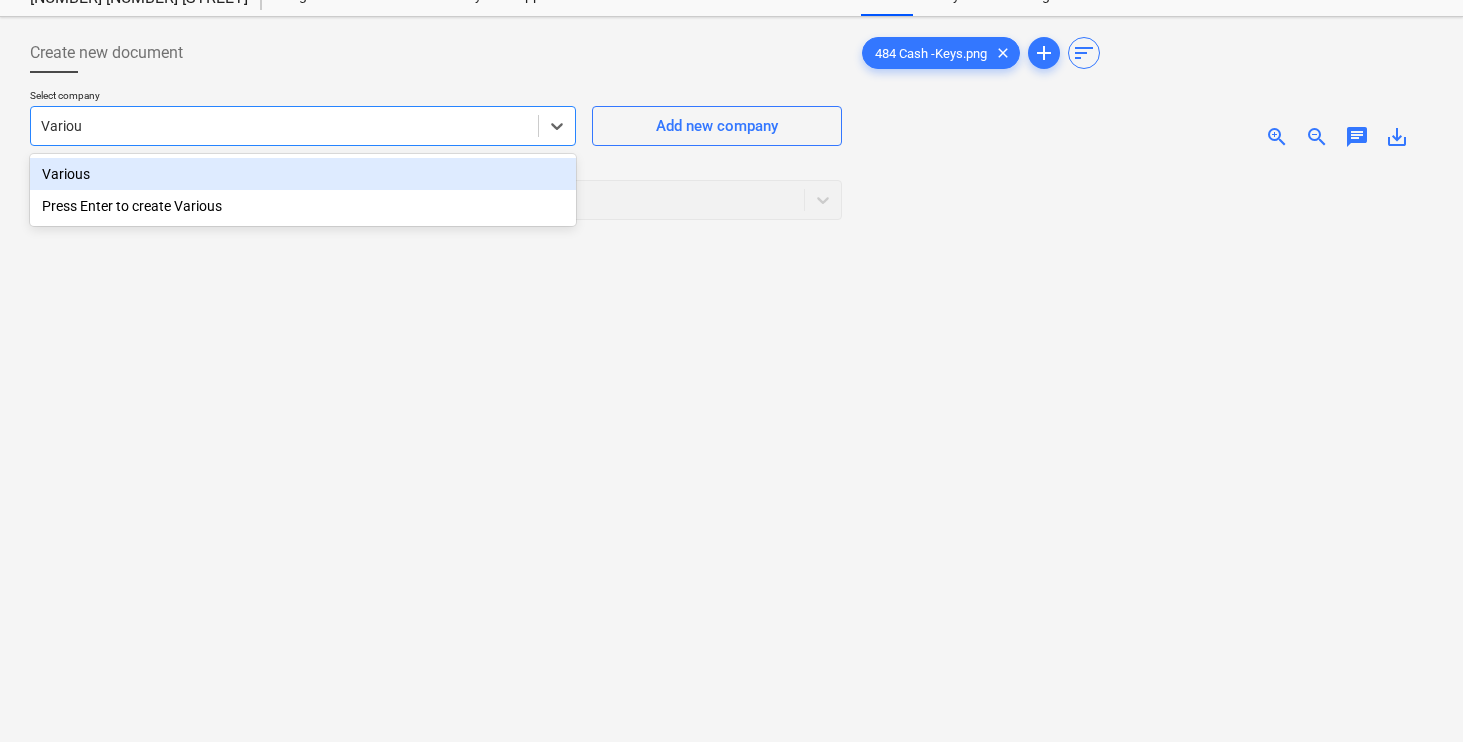 type on "Various" 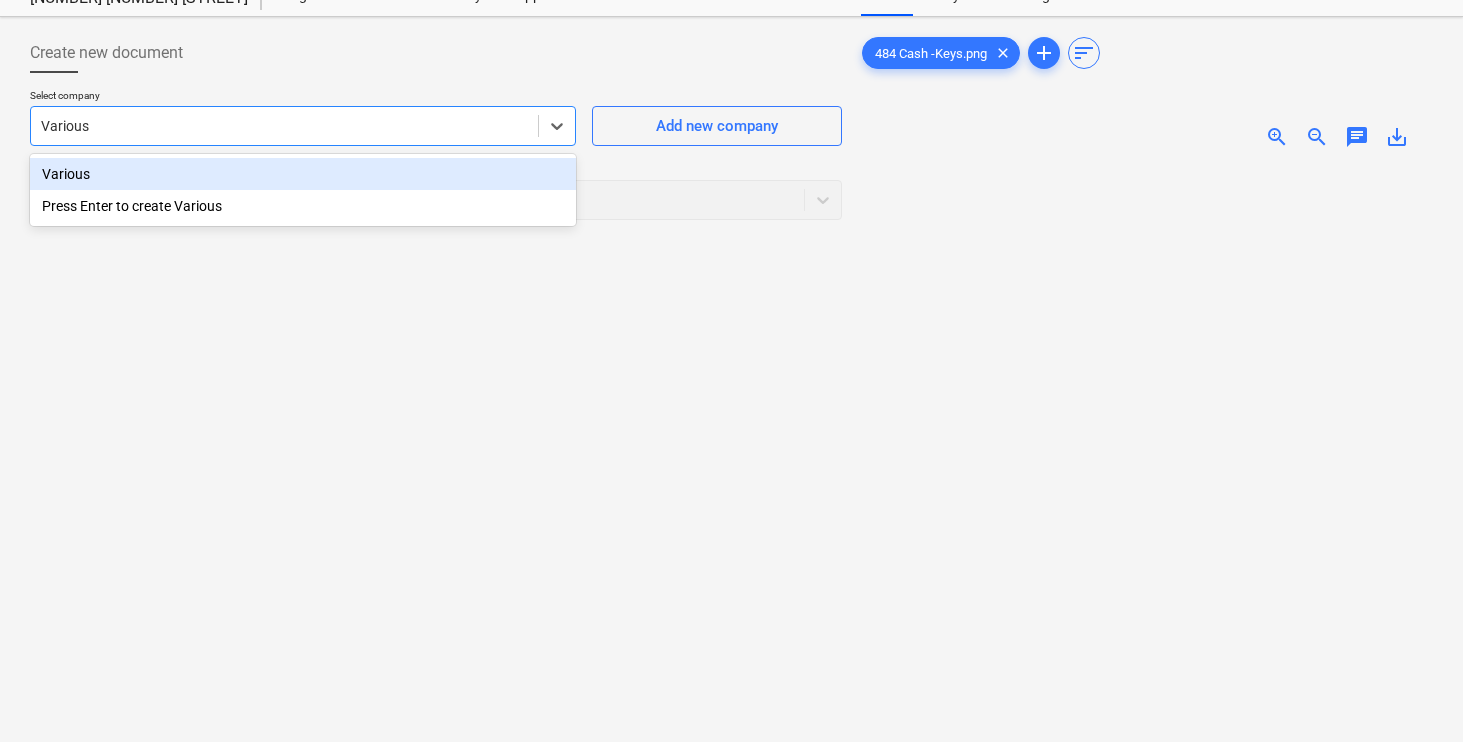 type 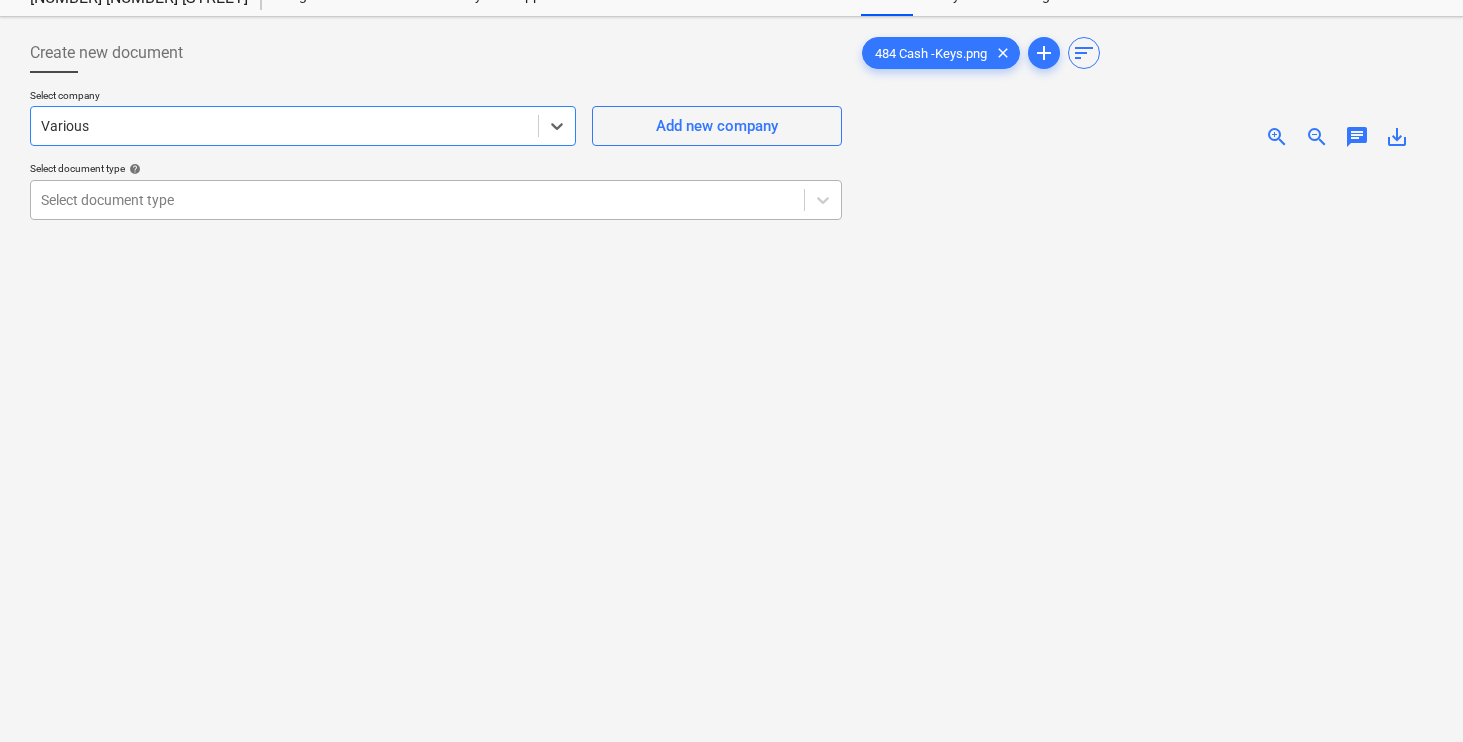 click at bounding box center (417, 200) 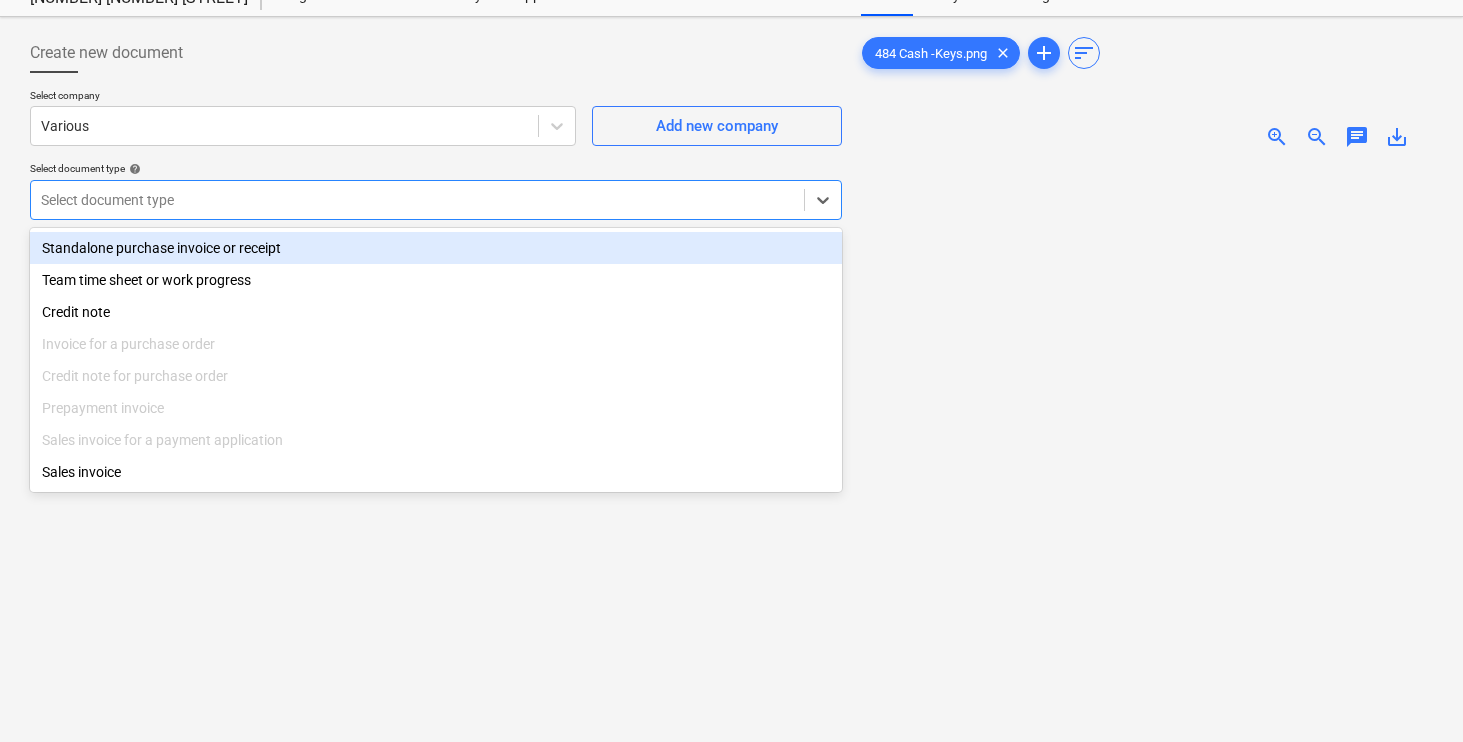 click on "Standalone purchase invoice or receipt" at bounding box center (436, 248) 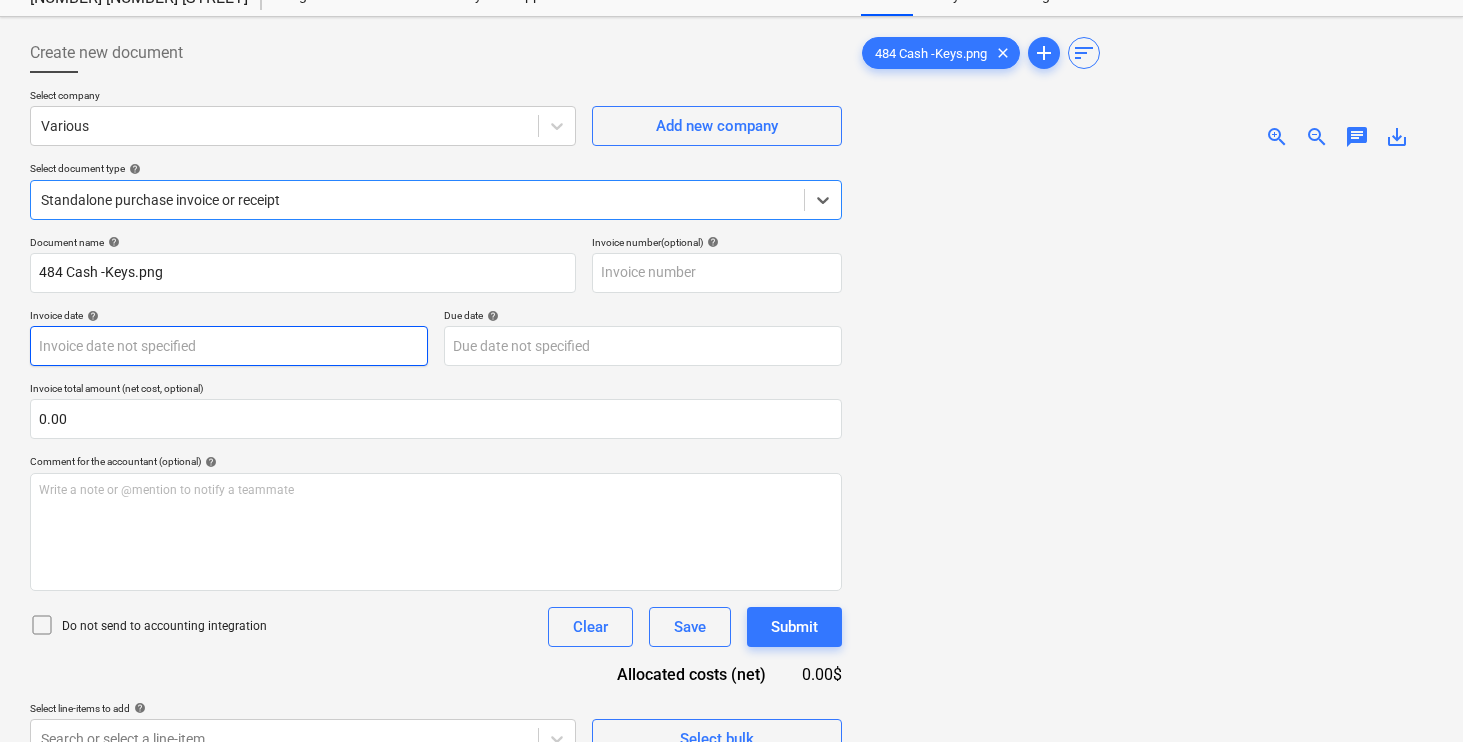 click on "Sales Projects Contacts Company Inbox 3 format_size keyboard_arrow_down help search Search notifications 0 keyboard_arrow_down [INITIAL]. [LAST] keyboard_arrow_down [STREET_NUMBER]-[STREET_NAME] Budget 4 Client contract Payment applications Purchase orders Costs Income Files 1 Analytics Settings Create new document Select company Various   Add new company Select document type help option Standalone purchase invoice or receipt, selected.   Select is focused ,type to refine list, press Down to open the menu,  Standalone purchase invoice or receipt Document name help 484 Cash -Keys.png Invoice number  (optional) help Invoice date help Press the down arrow key to interact with the calendar and
select a date. Press the question mark key to get the keyboard shortcuts for changing dates. Due date help Press the down arrow key to interact with the calendar and
select a date. Press the question mark key to get the keyboard shortcuts for changing dates. Invoice total amount (net cost, optional) 0.00 help ﻿ Clear Save Submit add" at bounding box center [731, 296] 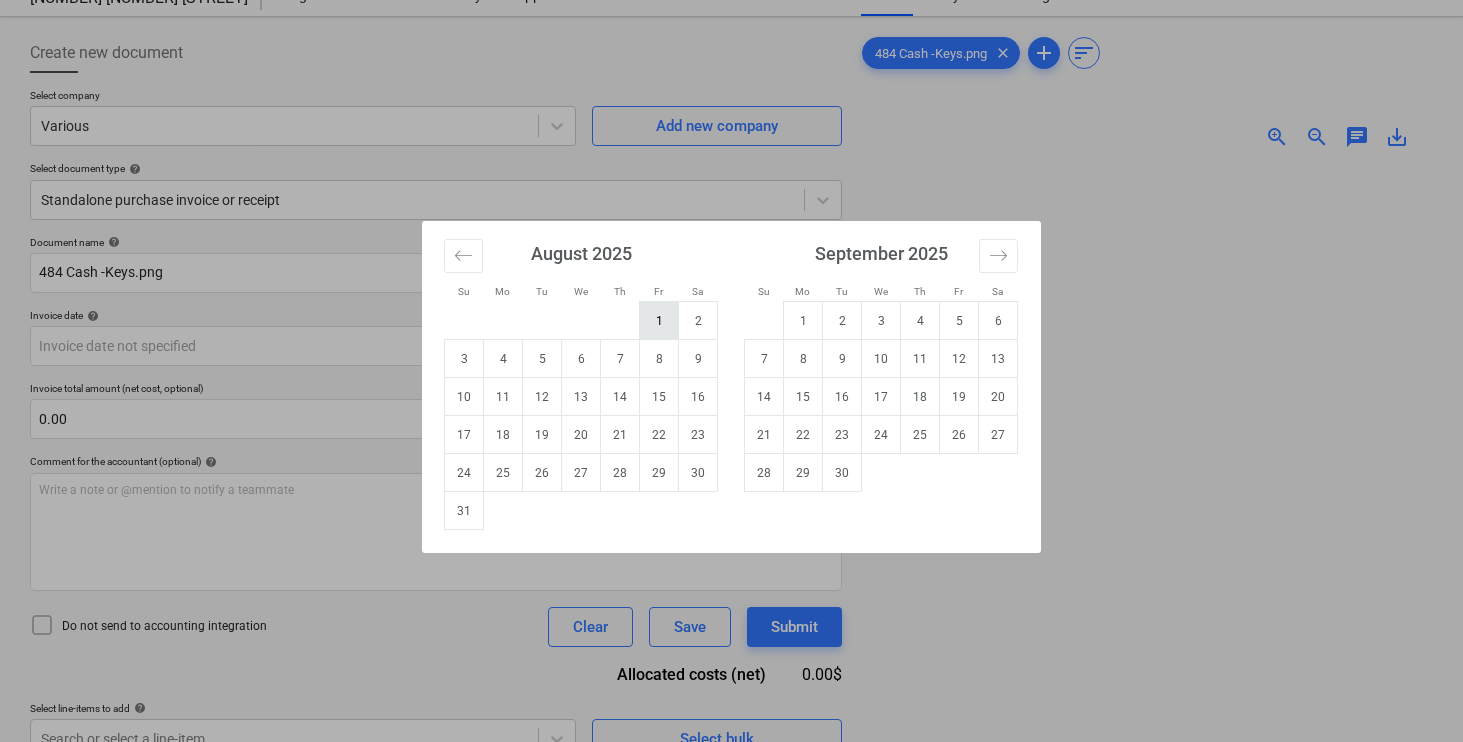 click on "1" at bounding box center [659, 321] 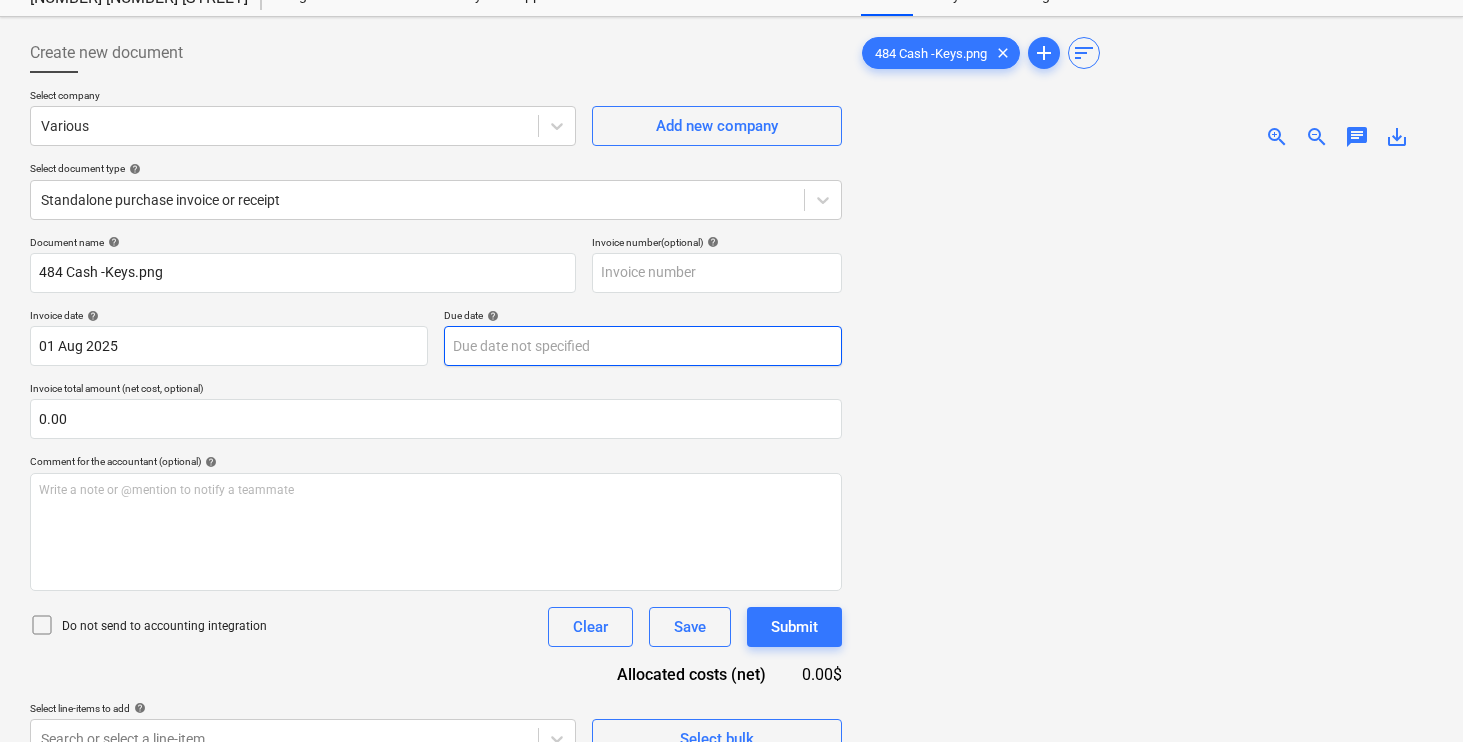 click on "Sales Projects Contacts Company Inbox 3 format_size keyboard_arrow_down help search Search notifications 0 keyboard_arrow_down [INITIAL]. [LAST] keyboard_arrow_down [STREET_NUMBER]-[STREET_NAME] Budget 4 Client contract Payment applications Purchase orders Costs Income Files 1 Analytics Settings Create new document Select company Various   Add new company Select document type help Standalone purchase invoice or receipt Document name help 484 Cash -Keys.png Invoice number  (optional) help Invoice date help 01 Aug 2025 01.08.2025 Press the down arrow key to interact with the calendar and
select a date. Press the question mark key to get the keyboard shortcuts for changing dates. Due date help Press the down arrow key to interact with the calendar and
select a date. Press the question mark key to get the keyboard shortcuts for changing dates. Invoice total amount (net cost, optional) 0.00 Comment for the accountant (optional) help Write a note or @mention to notify a teammate ﻿ Do not send to accounting integration Clear" at bounding box center (731, 296) 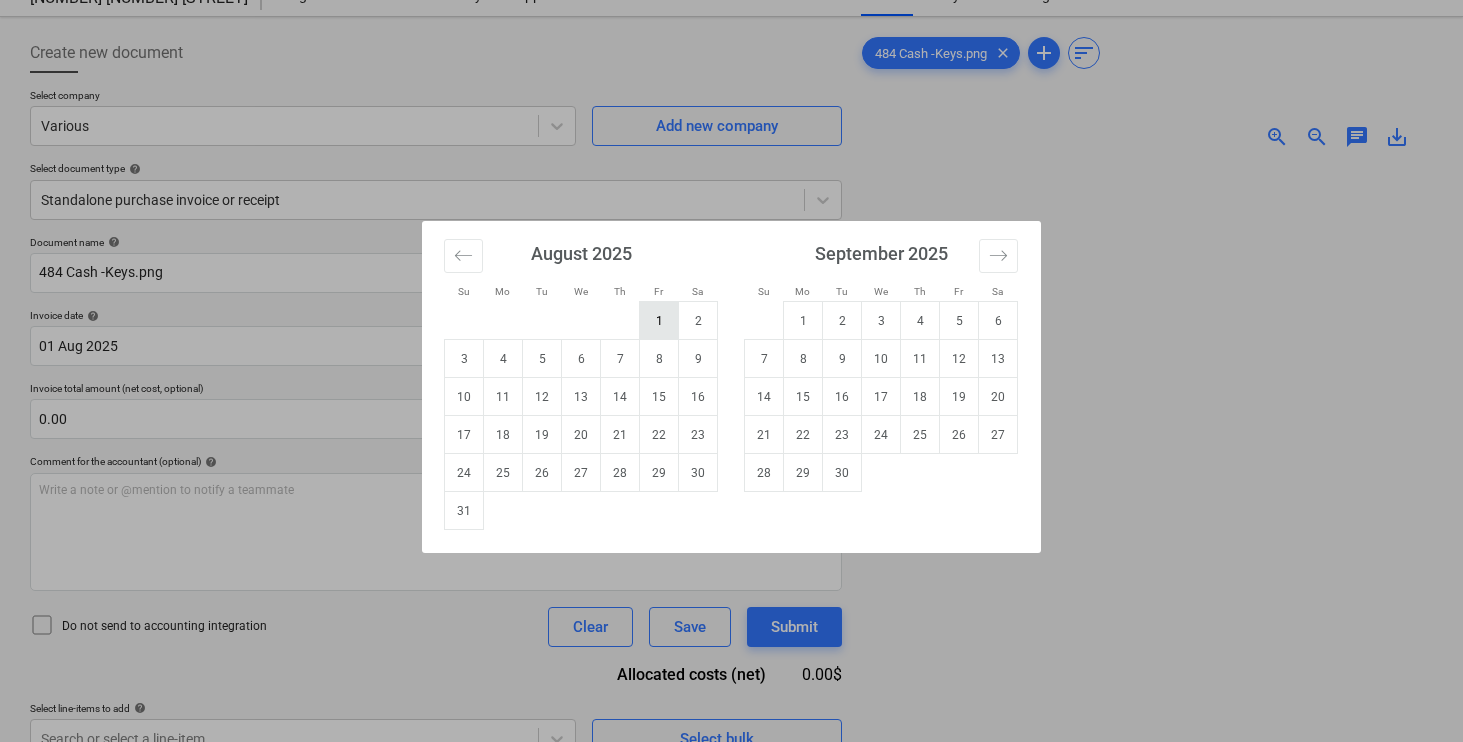click on "1" at bounding box center (659, 321) 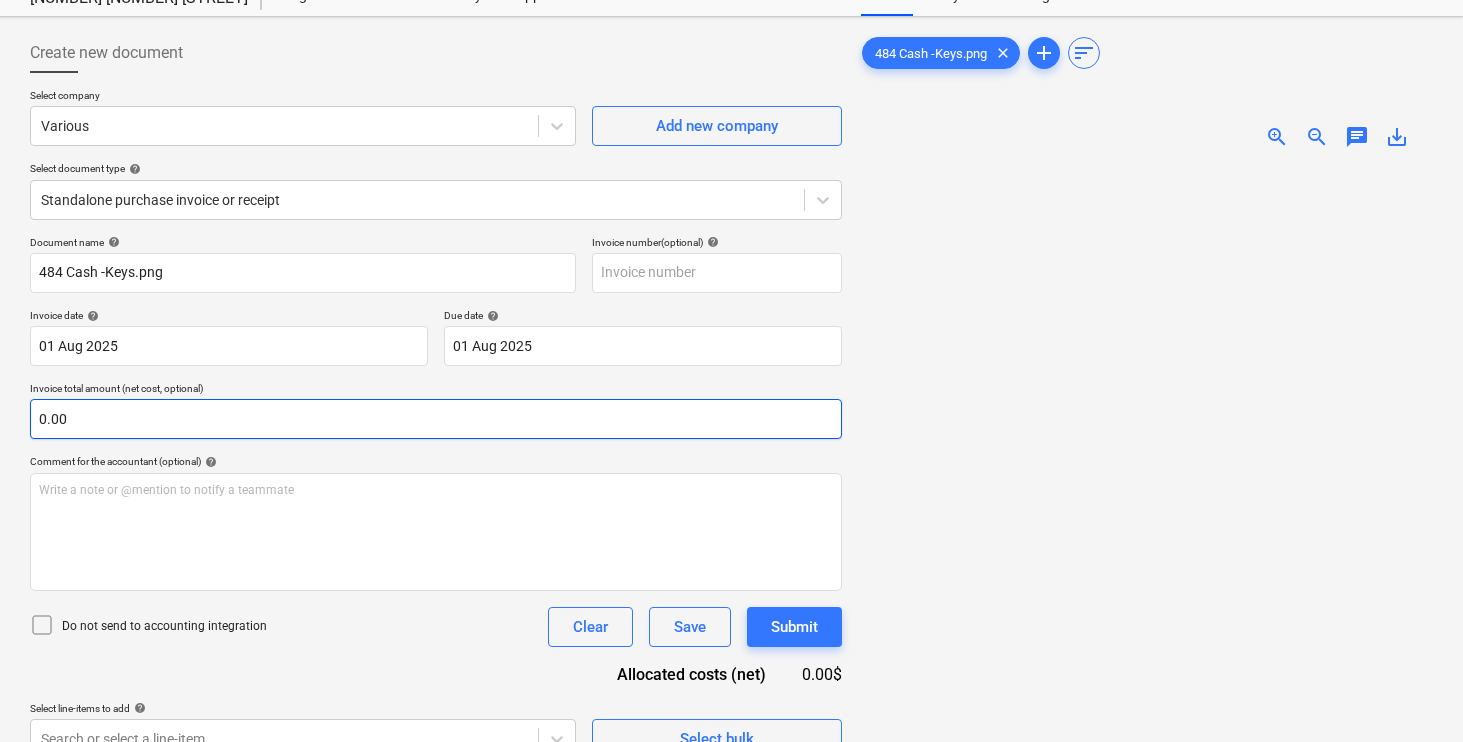 click on "0.00" at bounding box center [436, 419] 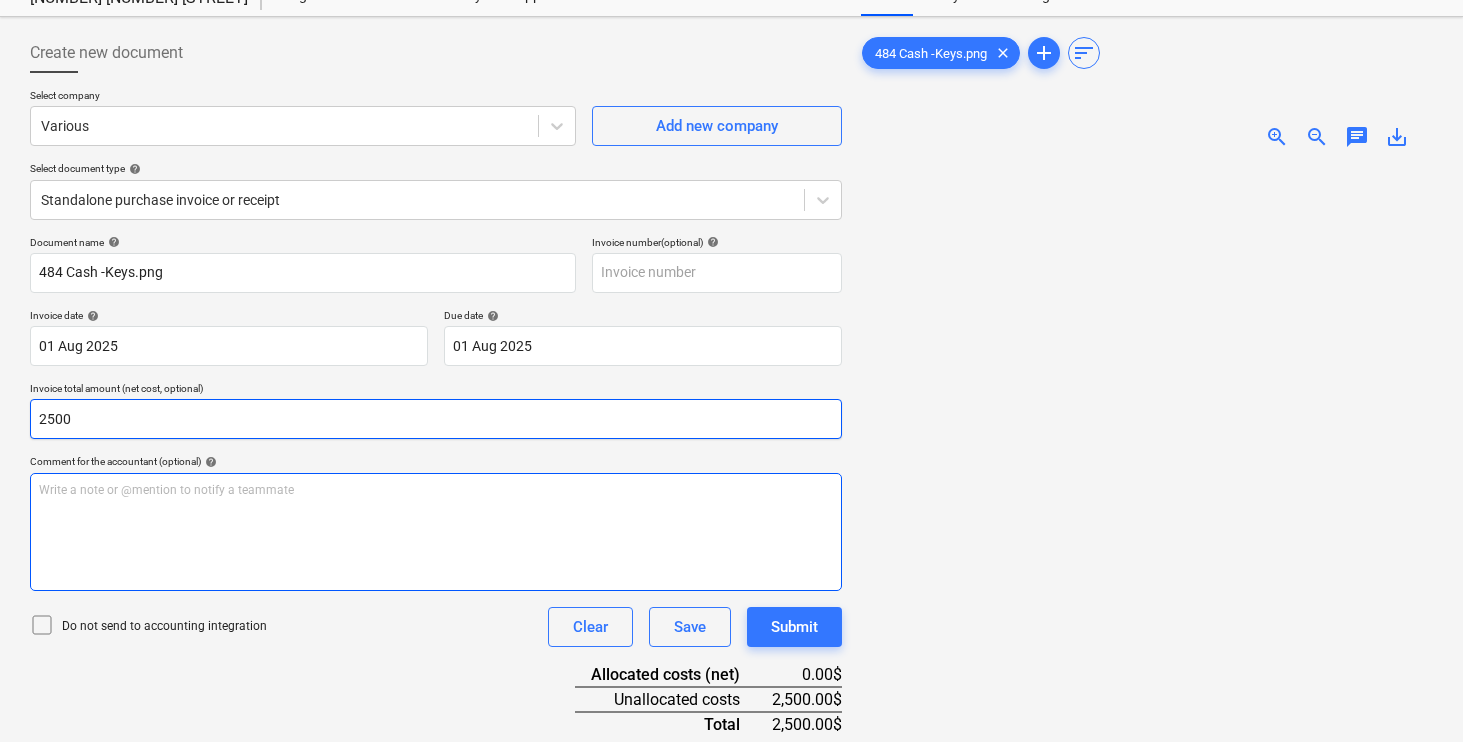 type on "2,500.00" 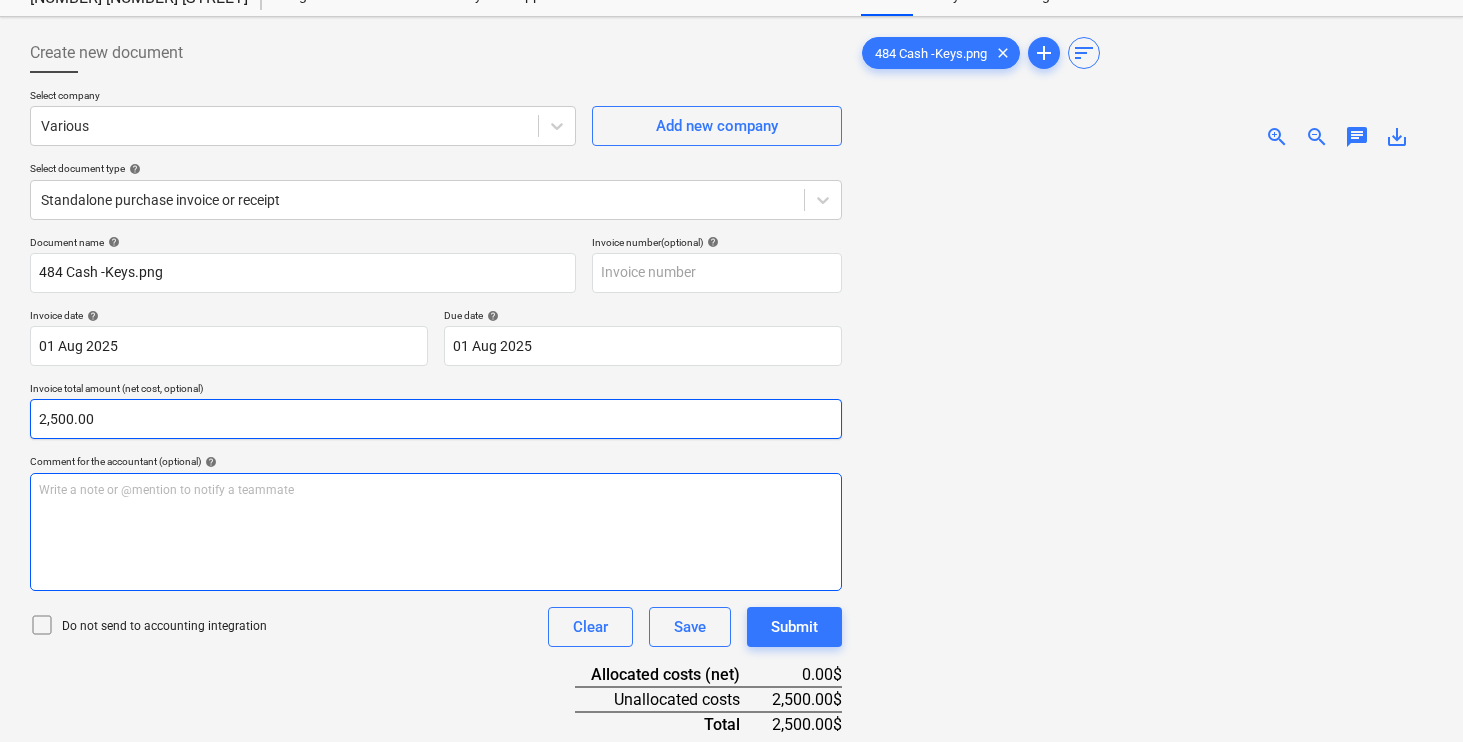 scroll, scrollTop: 200, scrollLeft: 0, axis: vertical 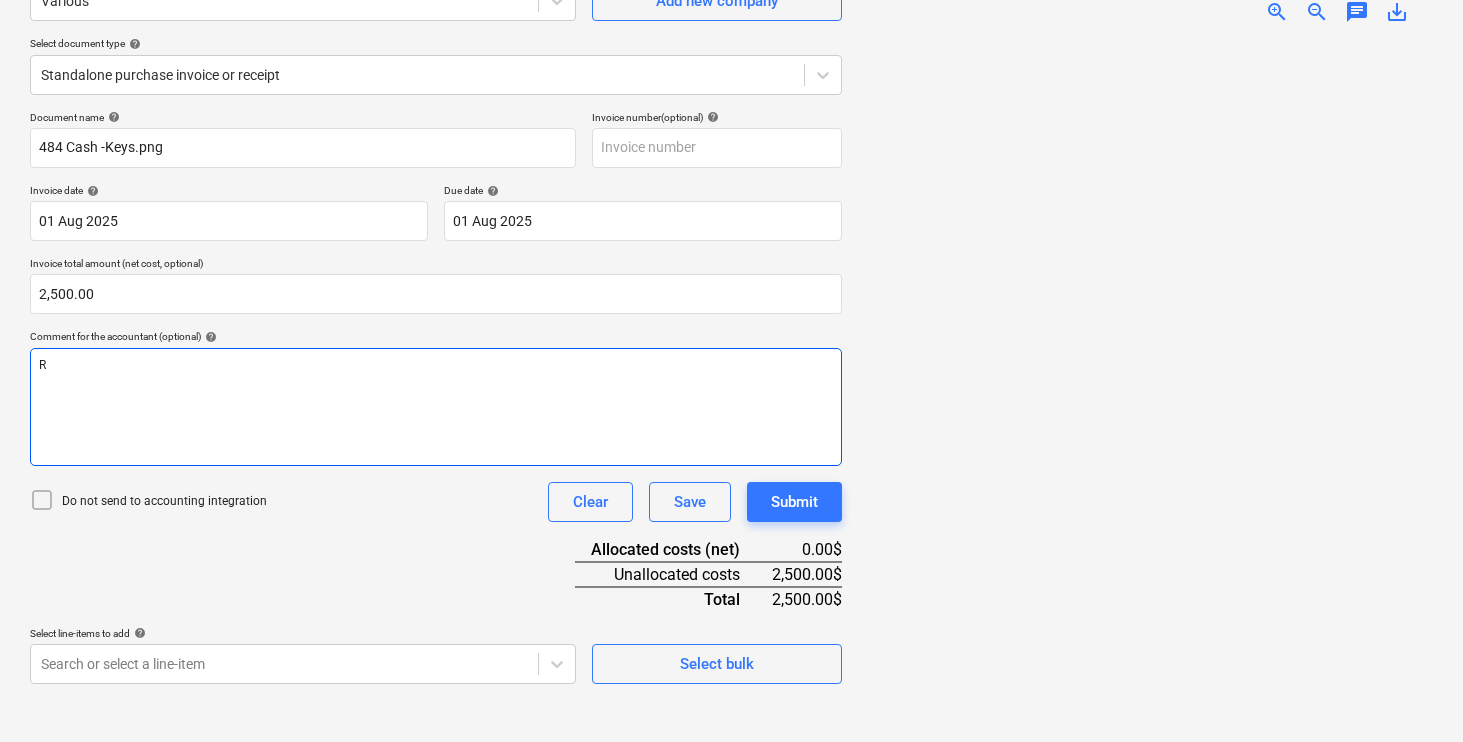 type 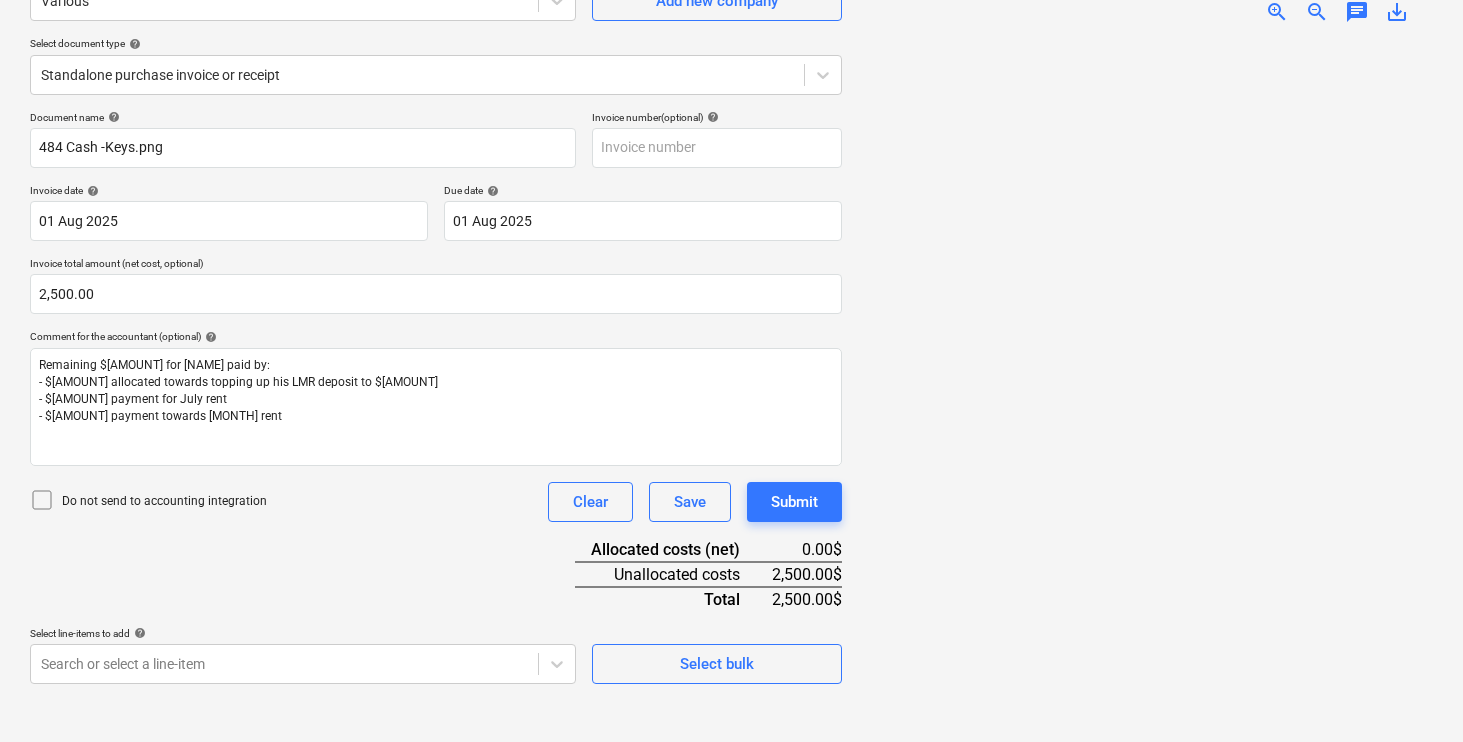 click at bounding box center [1145, 383] 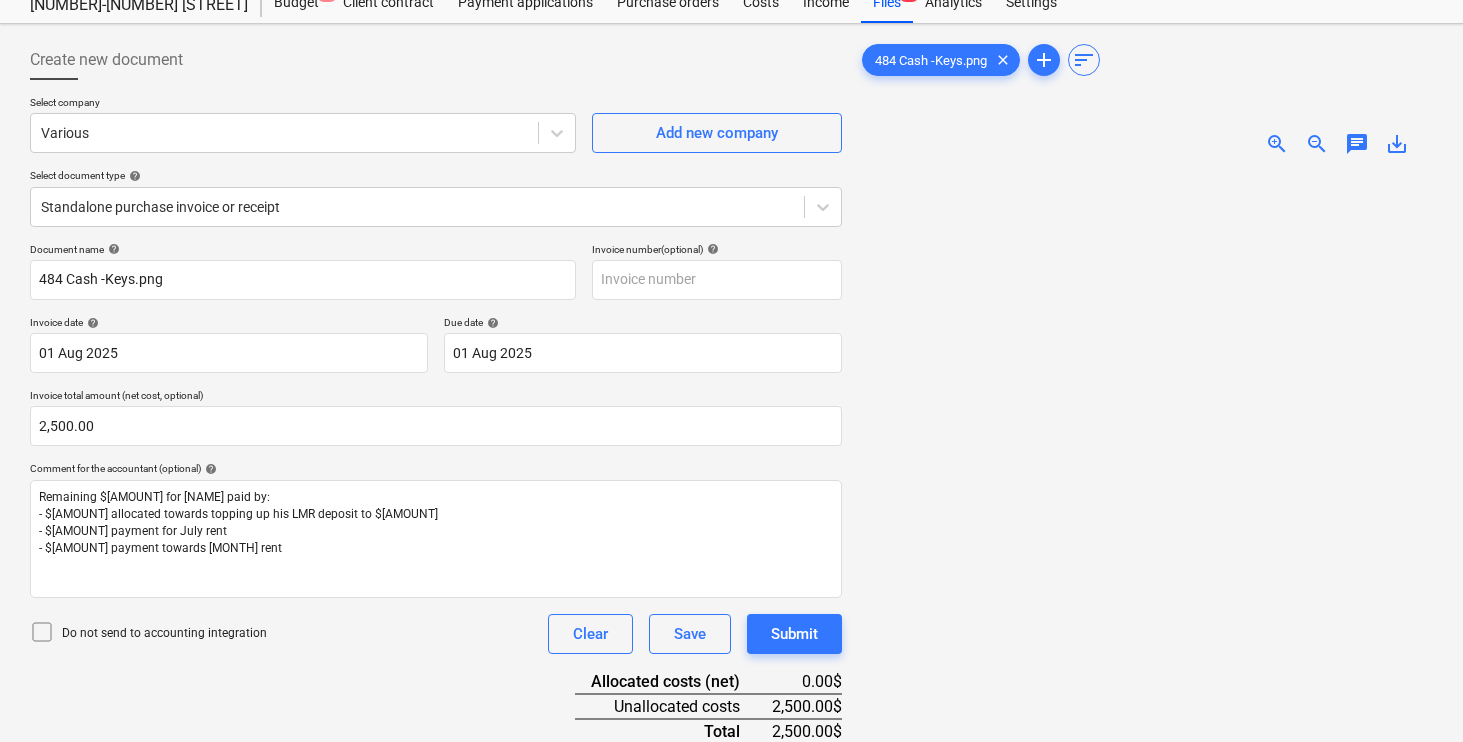 click at bounding box center (1145, 515) 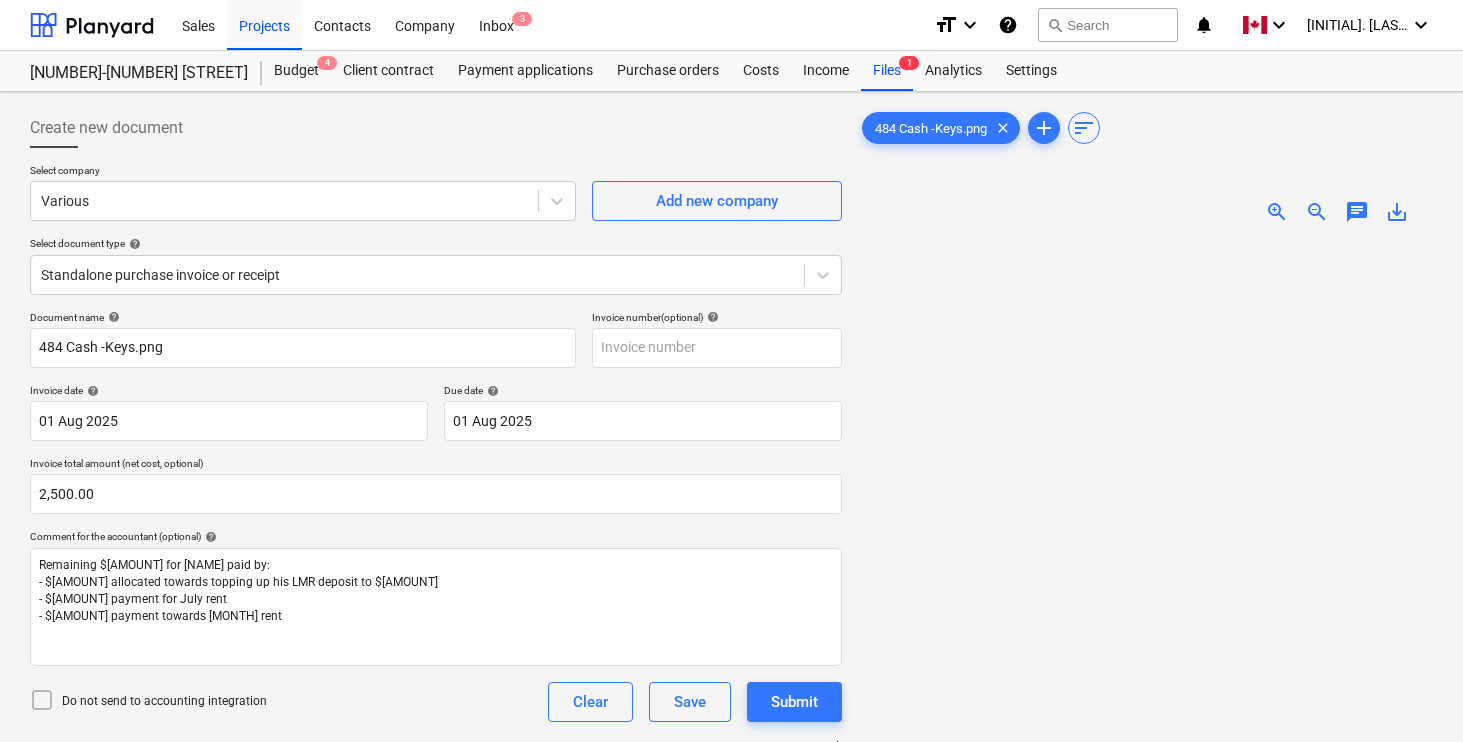 scroll, scrollTop: 200, scrollLeft: 0, axis: vertical 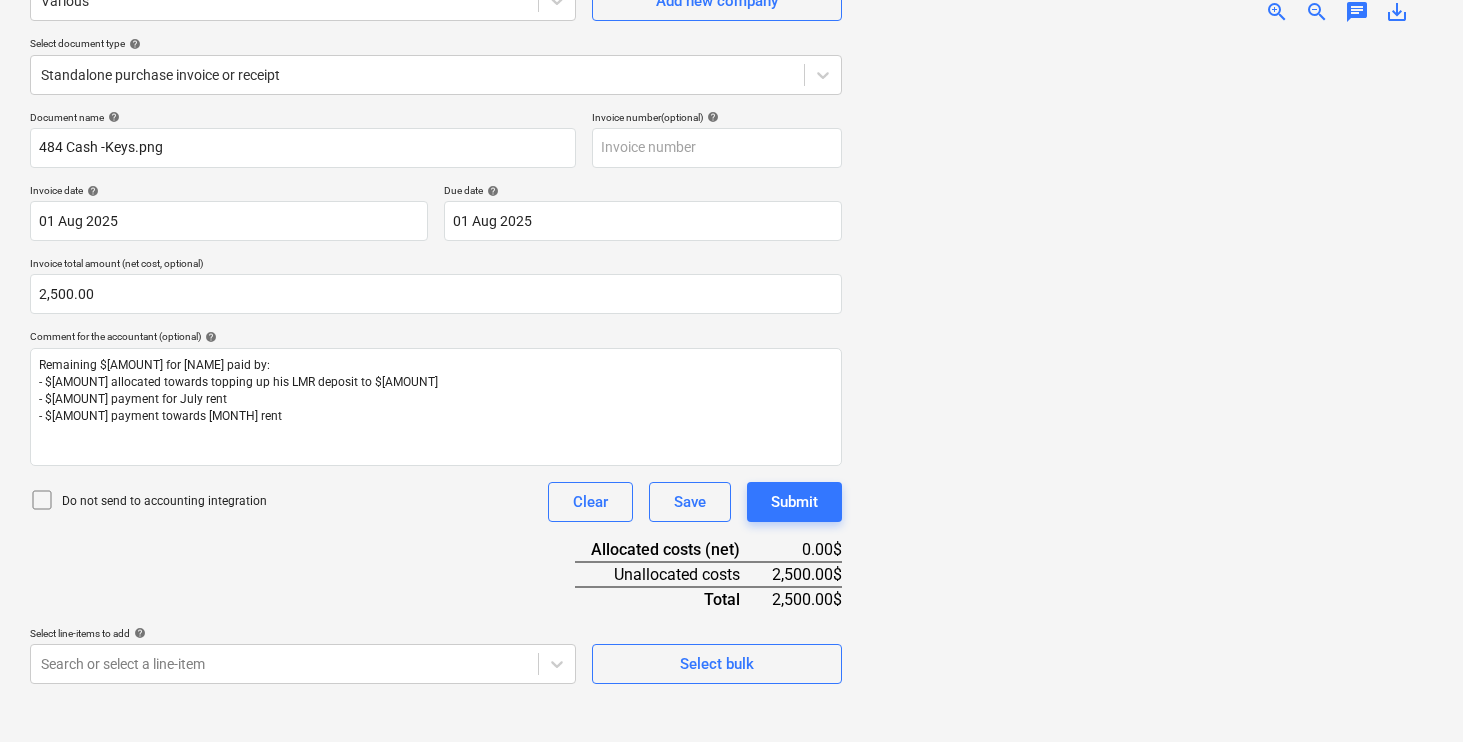 click at bounding box center [1145, 383] 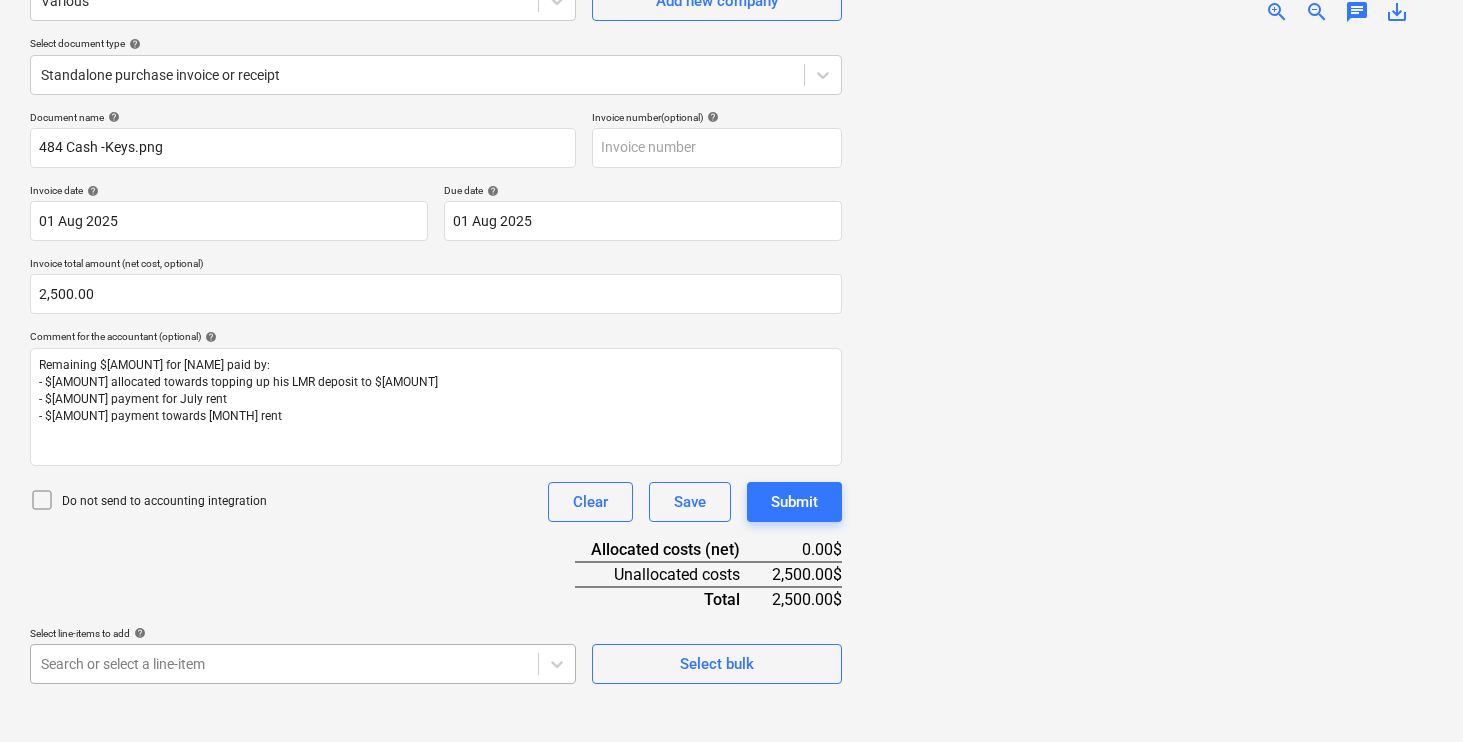 click on "Sales Projects Contacts Company Inbox 3 format_size keyboard_arrow_down help search Search notifications 0 keyboard_arrow_down [INITIAL]. [LAST] keyboard_arrow_down [STREET_NUMBER]-[STREET_NAME] Budget 4 Client contract Payment applications Purchase orders Costs Income Files 1 Analytics Settings Create new document Select company Various   Add new company Select document type help Standalone purchase invoice or receipt Document name help 484 Cash -Keys.png Invoice number  (optional) help Invoice date help 01 Aug 2025 01.08.2025 Press the down arrow key to interact with the calendar and
select a date. Press the question mark key to get the keyboard shortcuts for changing dates. Due date help 01 Aug 2025 01.08.2025 Press the down arrow key to interact with the calendar and
select a date. Press the question mark key to get the keyboard shortcuts for changing dates. Invoice total amount (net cost, optional) 2,500.00 Comment for the accountant (optional) help Remaining $[AMOUNT] for [NAME] paid by: Clear Save Submit 0.00$ Total" at bounding box center [731, 171] 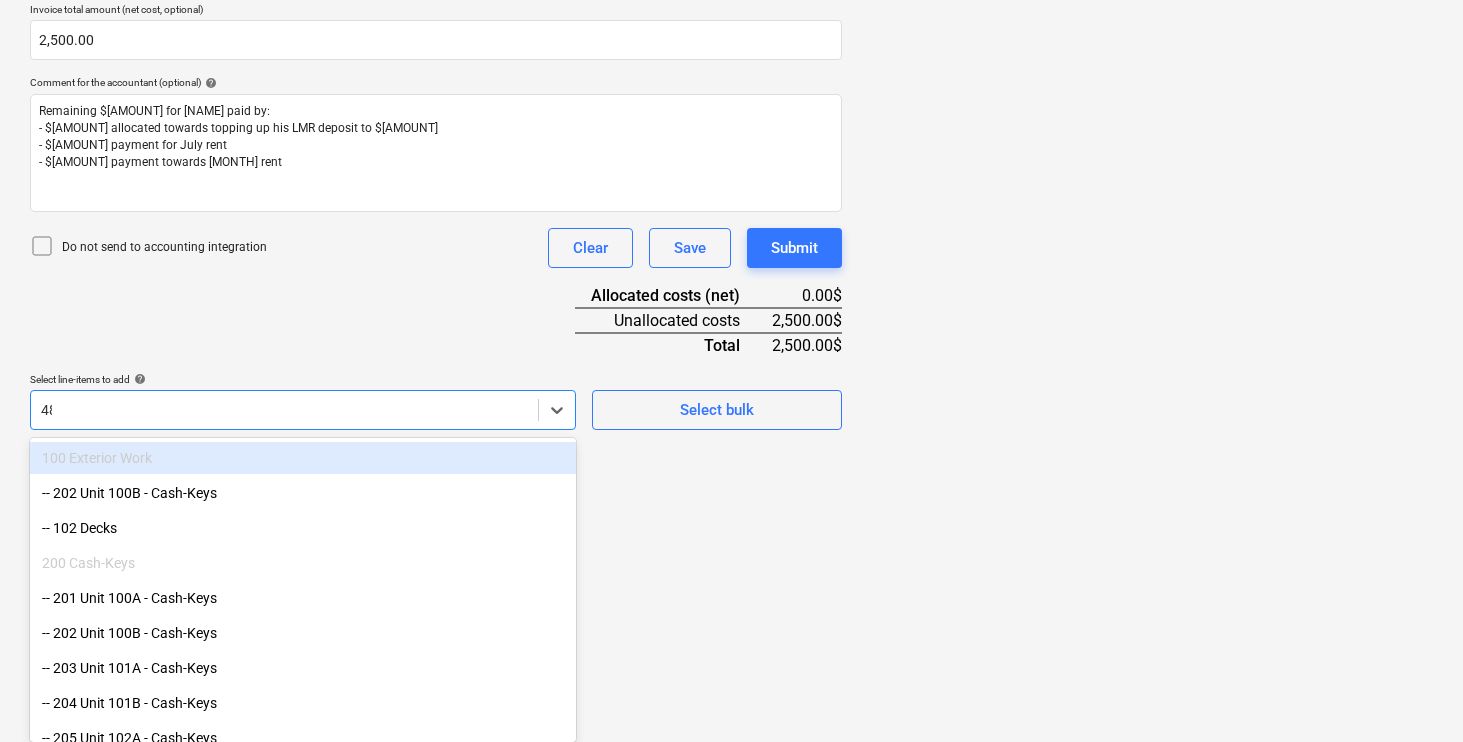 type on "484" 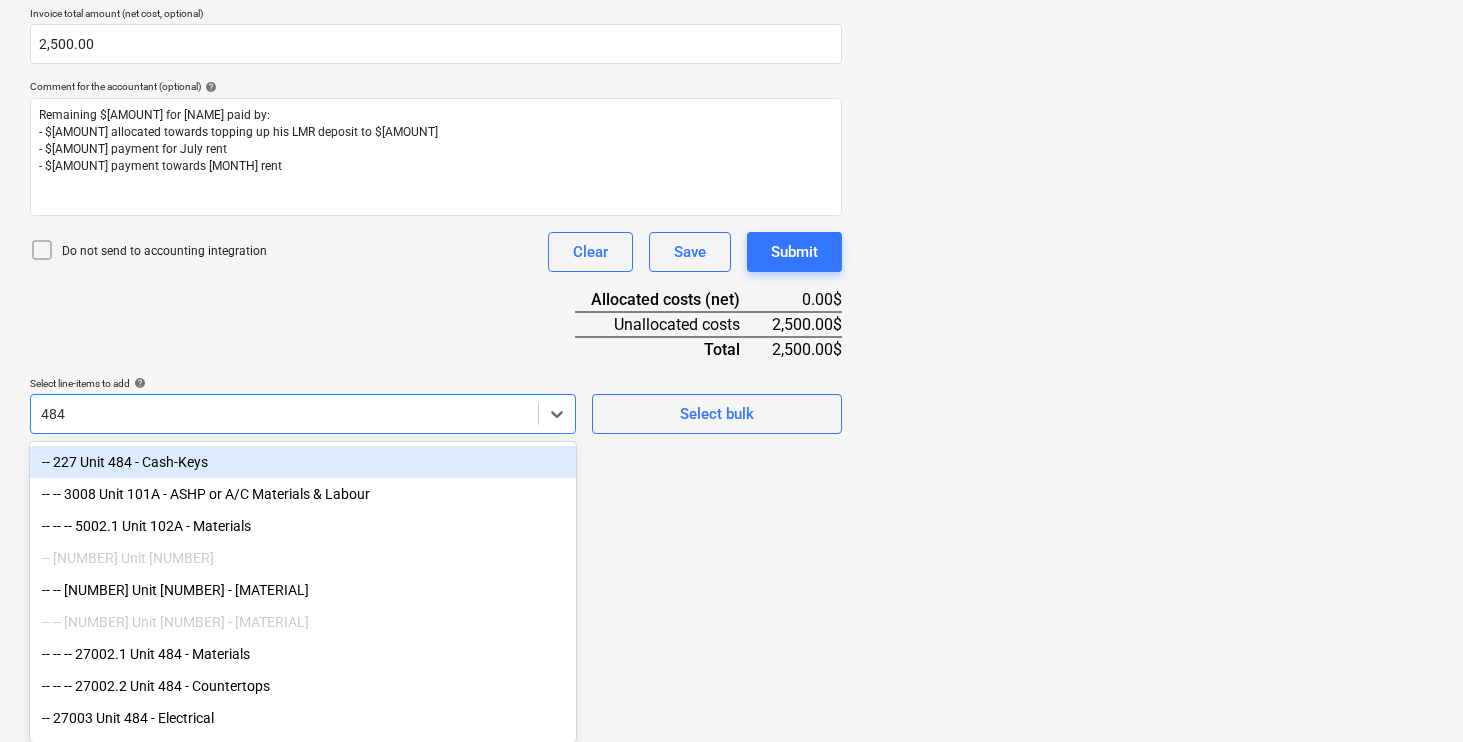 click on "--  227 Unit 484 - Cash-Keys" at bounding box center (303, 462) 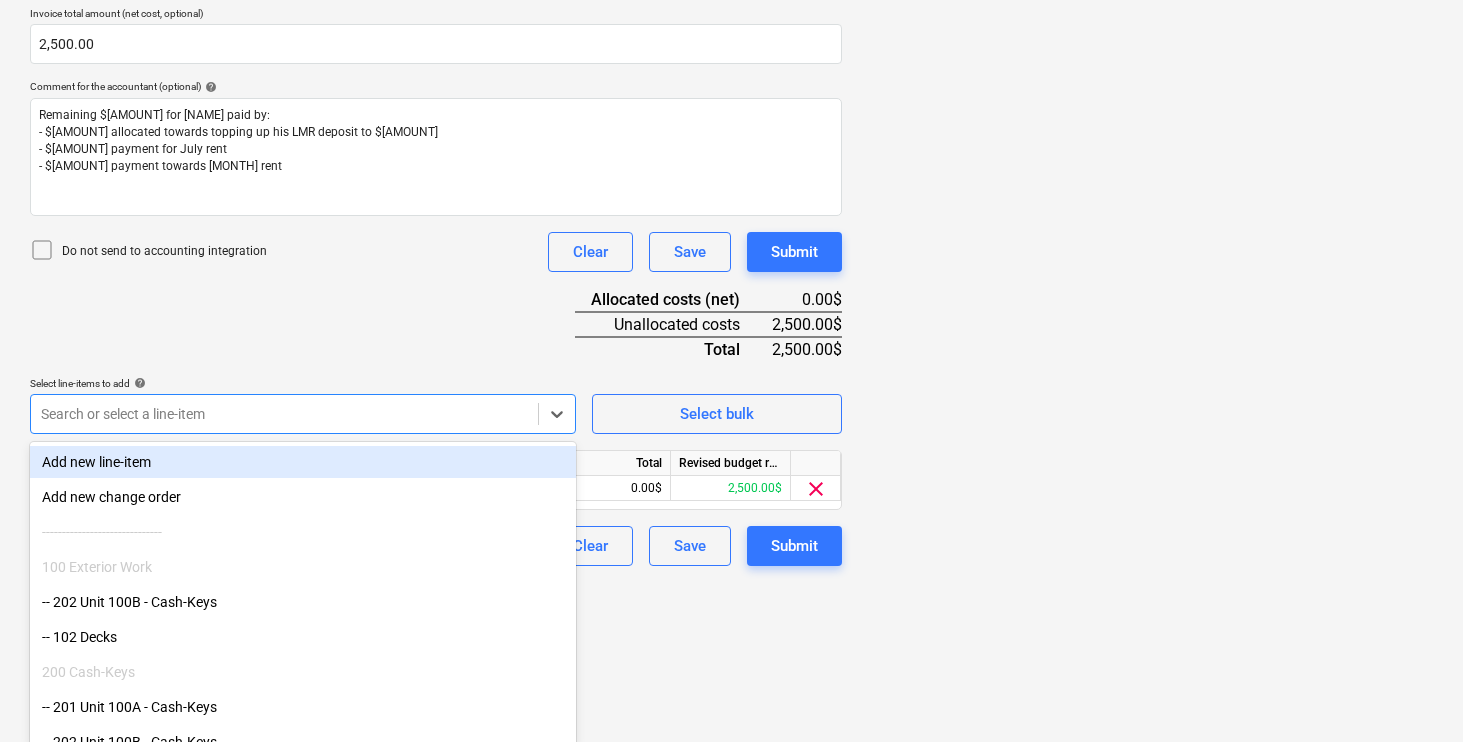 click on "Document name help 484 Cash -Keys.png Invoice number  (optional) help Invoice date help 01 Aug 2025 01.08.2025 Press the down arrow key to interact with the calendar and
select a date. Press the question mark key to get the keyboard shortcuts for changing dates. Due date help 01 Aug 2025 01.08.2025 Press the down arrow key to interact with the calendar and
select a date. Press the question mark key to get the keyboard shortcuts for changing dates. Invoice total amount (net cost, optional) 2,500.00 Comment for the accountant (optional) help Remaining $[AMOUNT] for [NAME] paid by: - $[AMOUNT] allocated towards topping up his LMR deposit to $[AMOUNT] - $[AMOUNT] payment for July rent - $[AMOUNT] payment towards August rent Do not send to accounting integration Clear Save Submit Allocated costs (net) 0.00$ Unallocated costs 2,500.00$ Total 2,500.00$ Select line-items to add help option --  227 Unit 484 - Cash-Keys, selected. Search or select a line-item Select bulk Line-item name Unit Quantity Unit price Total 0.00 0.00 0.00$" at bounding box center [436, 213] 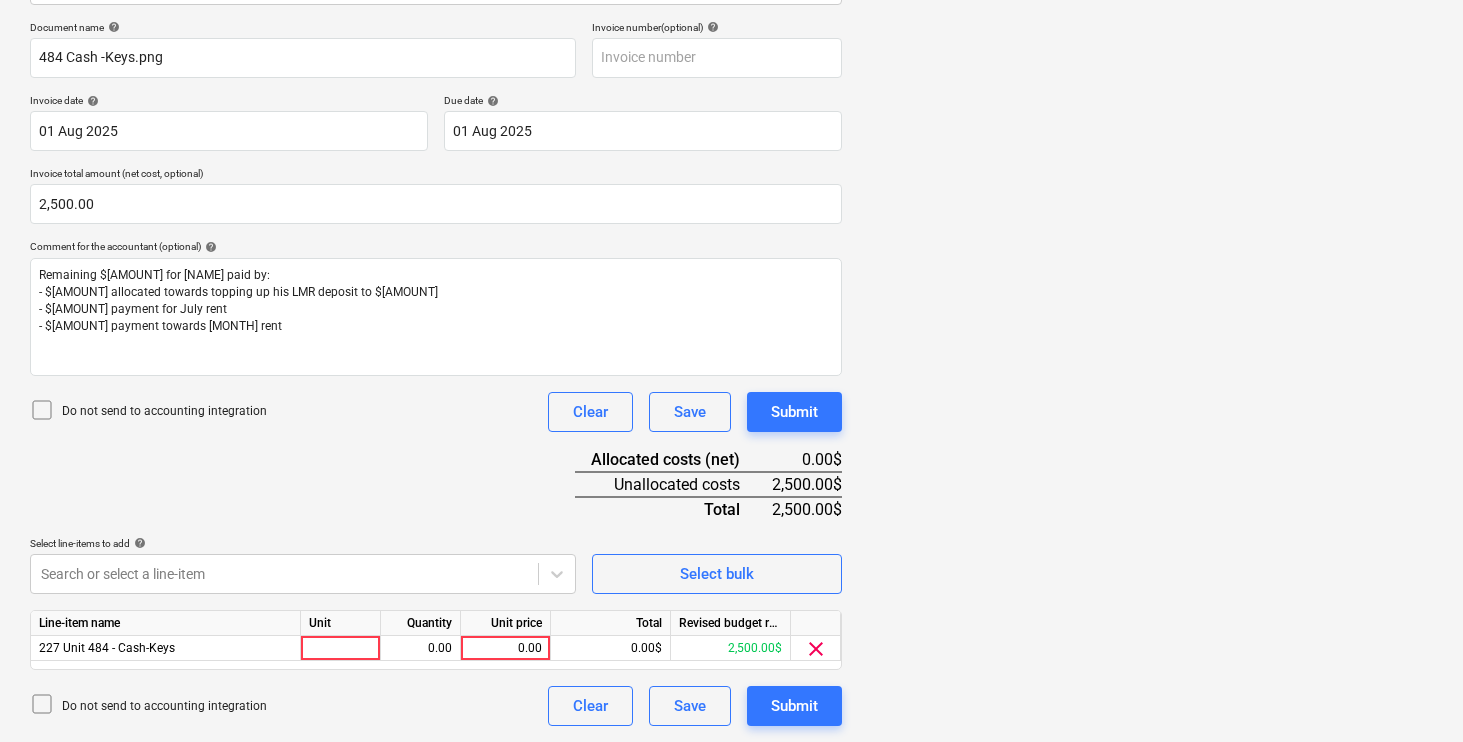 scroll, scrollTop: 290, scrollLeft: 0, axis: vertical 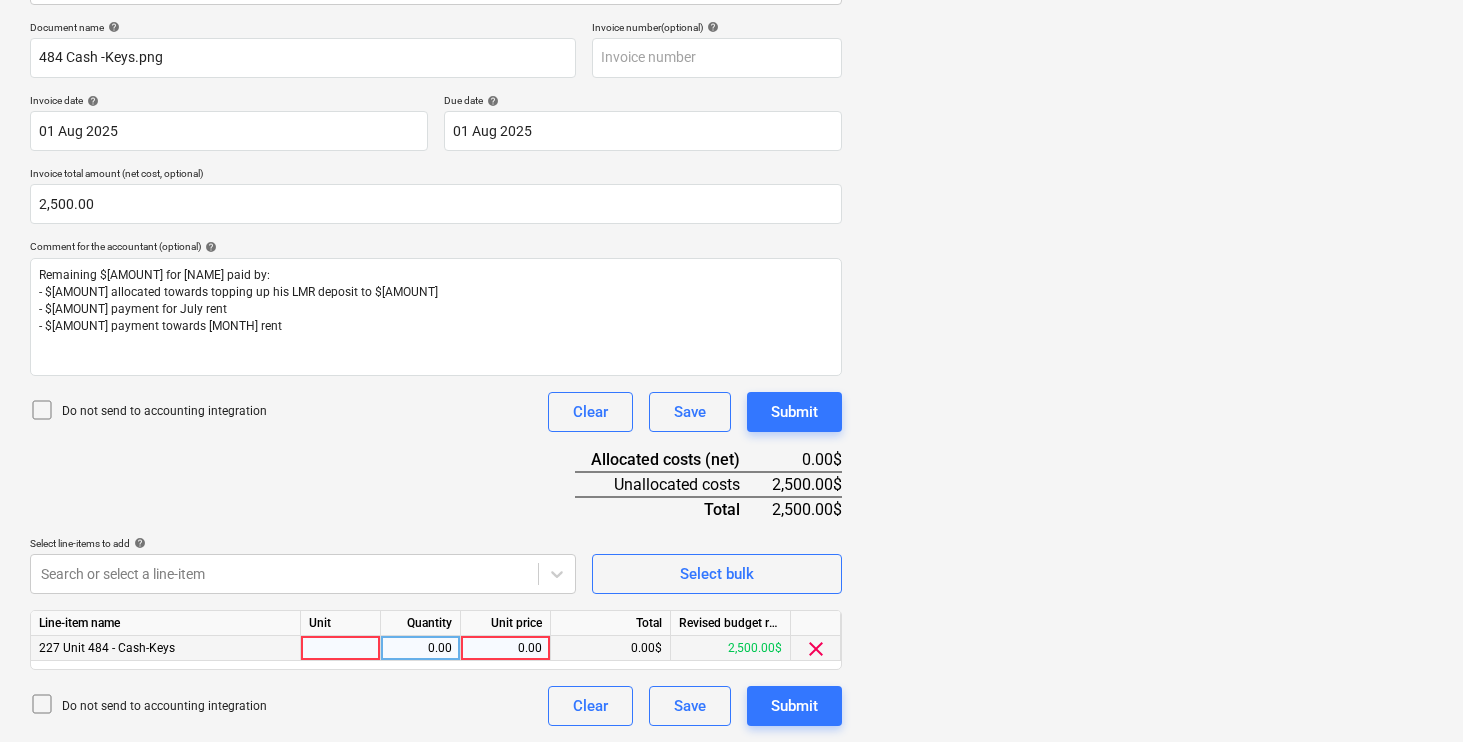 click at bounding box center [341, 648] 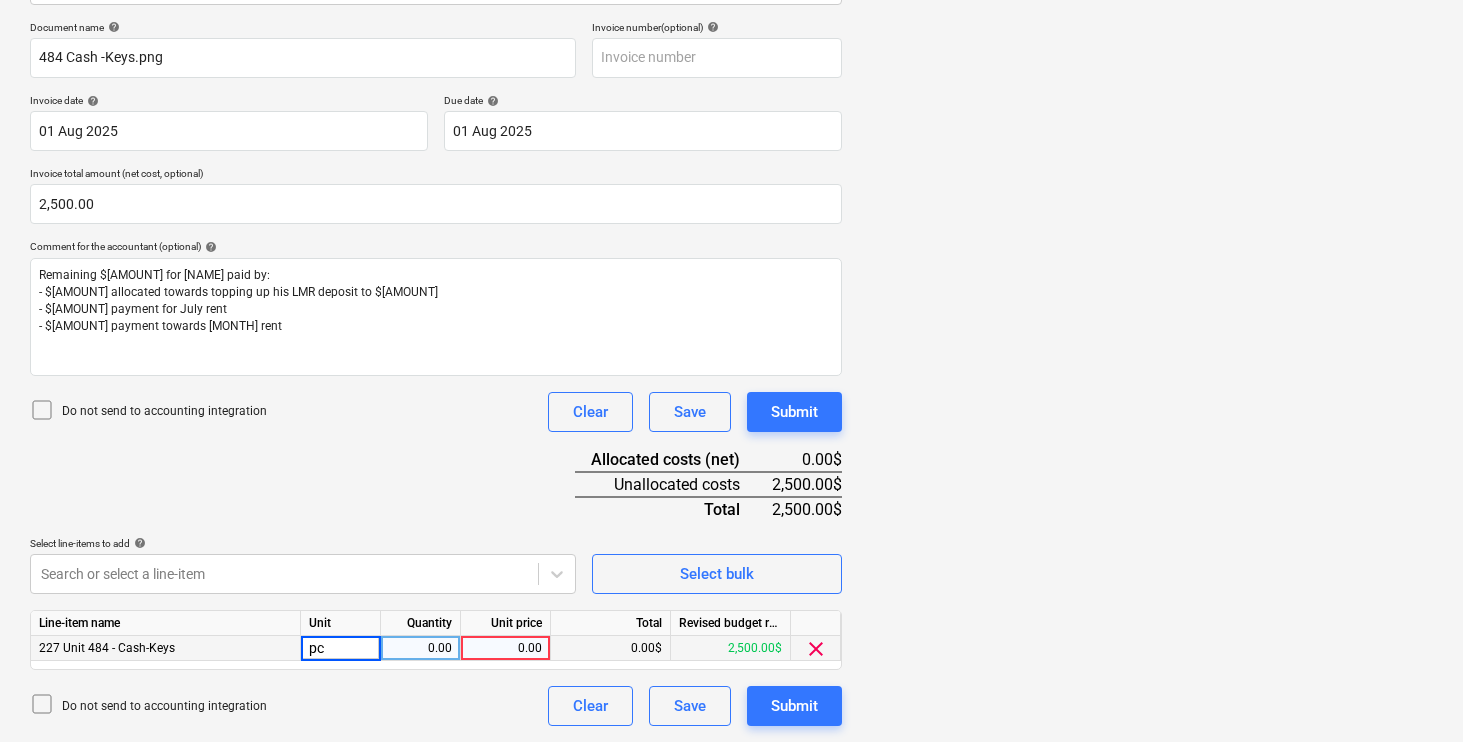 type on "pcs" 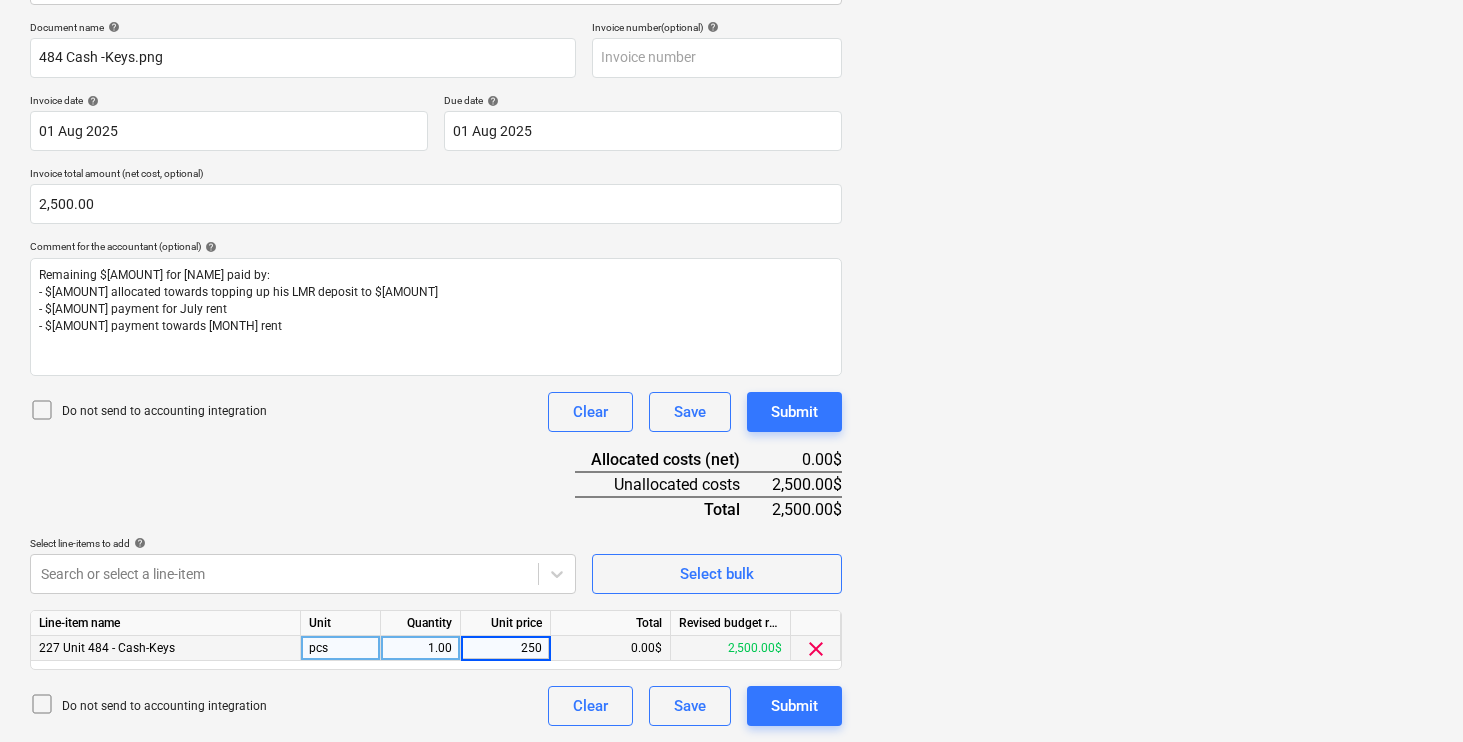 type on "2500" 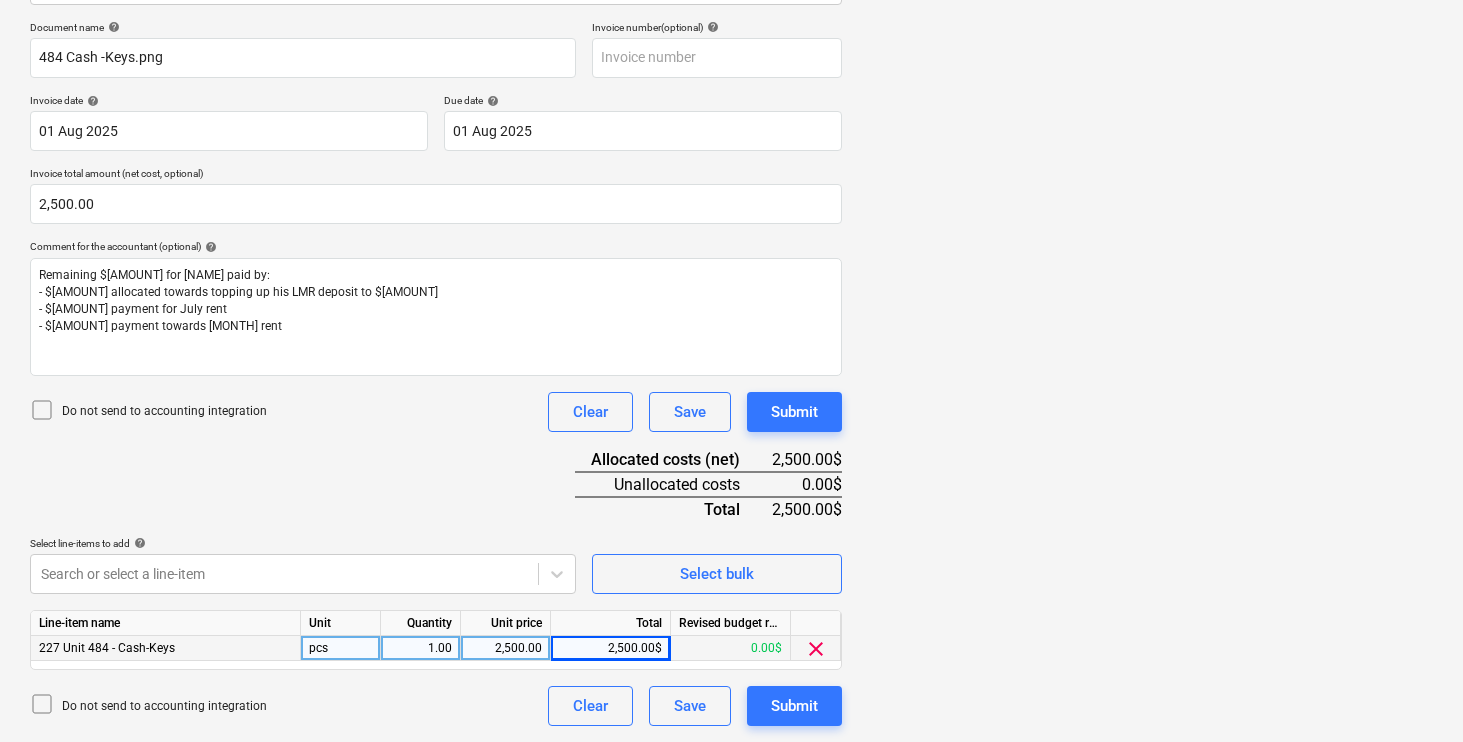 click at bounding box center [1145, 293] 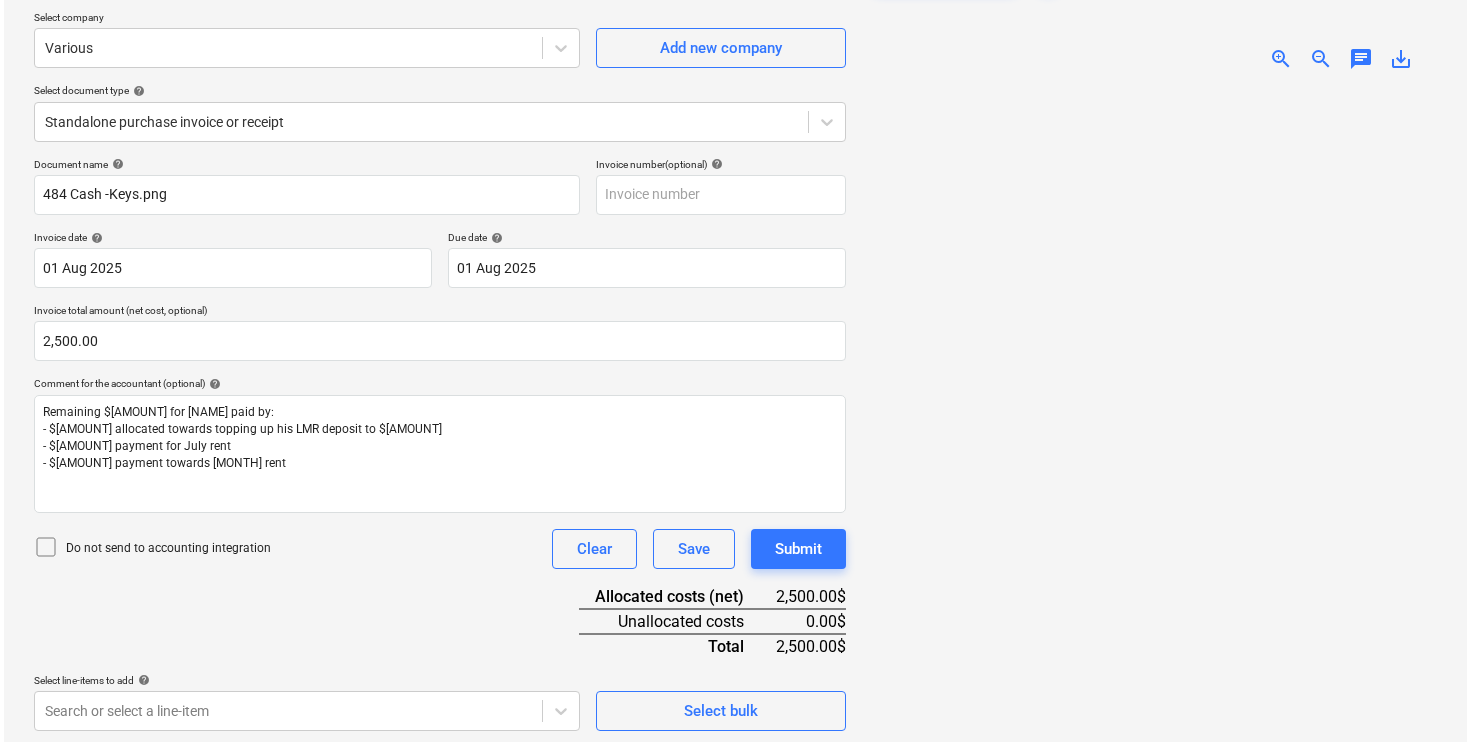 scroll, scrollTop: 290, scrollLeft: 0, axis: vertical 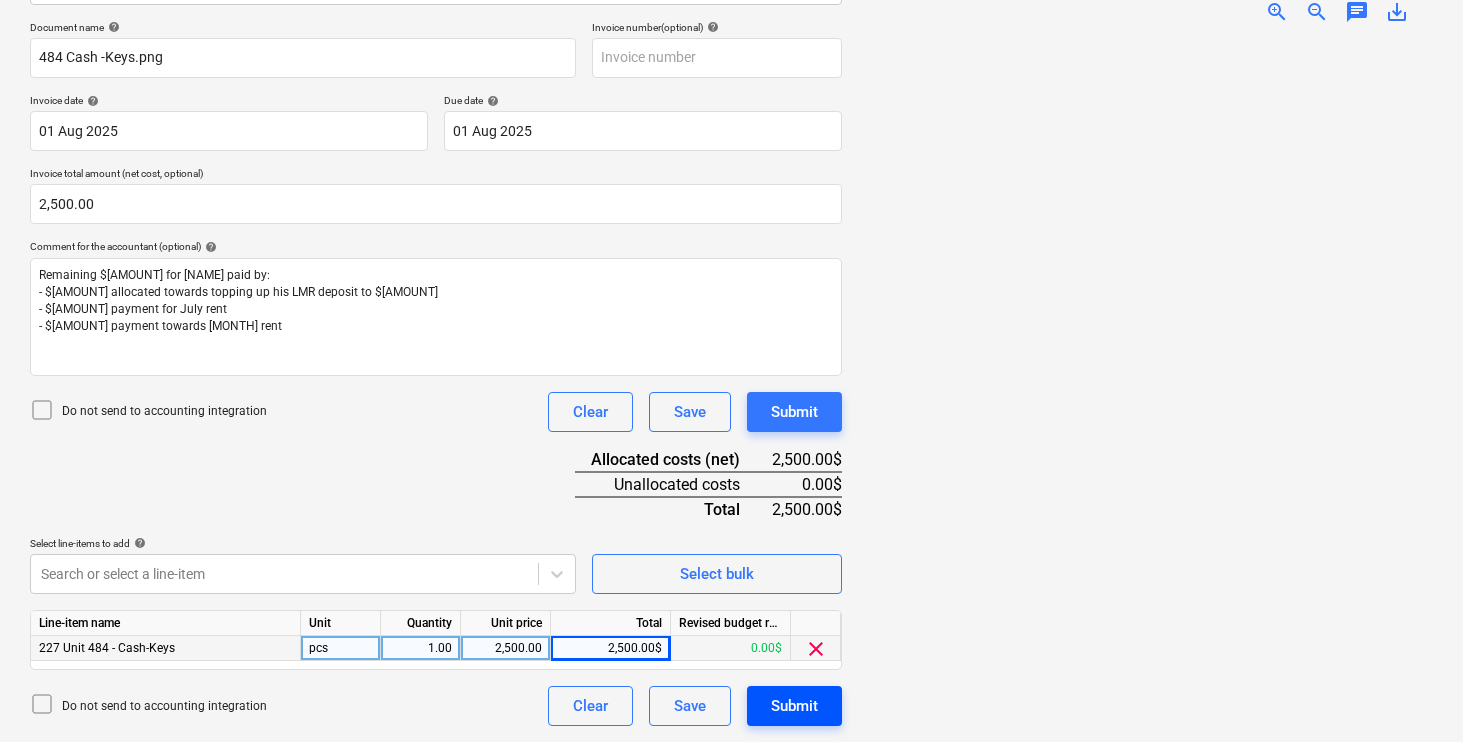 click on "Submit" at bounding box center (794, 706) 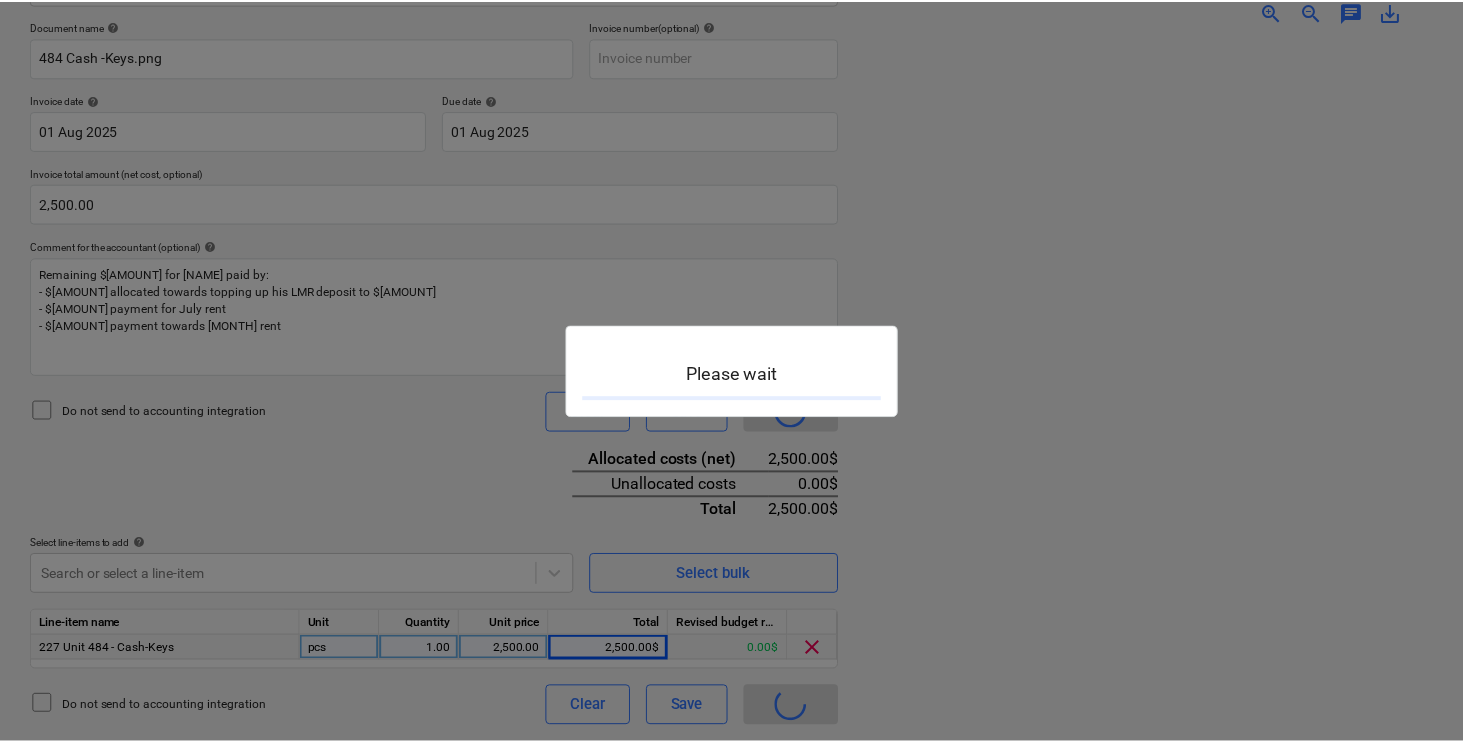 scroll, scrollTop: 0, scrollLeft: 0, axis: both 